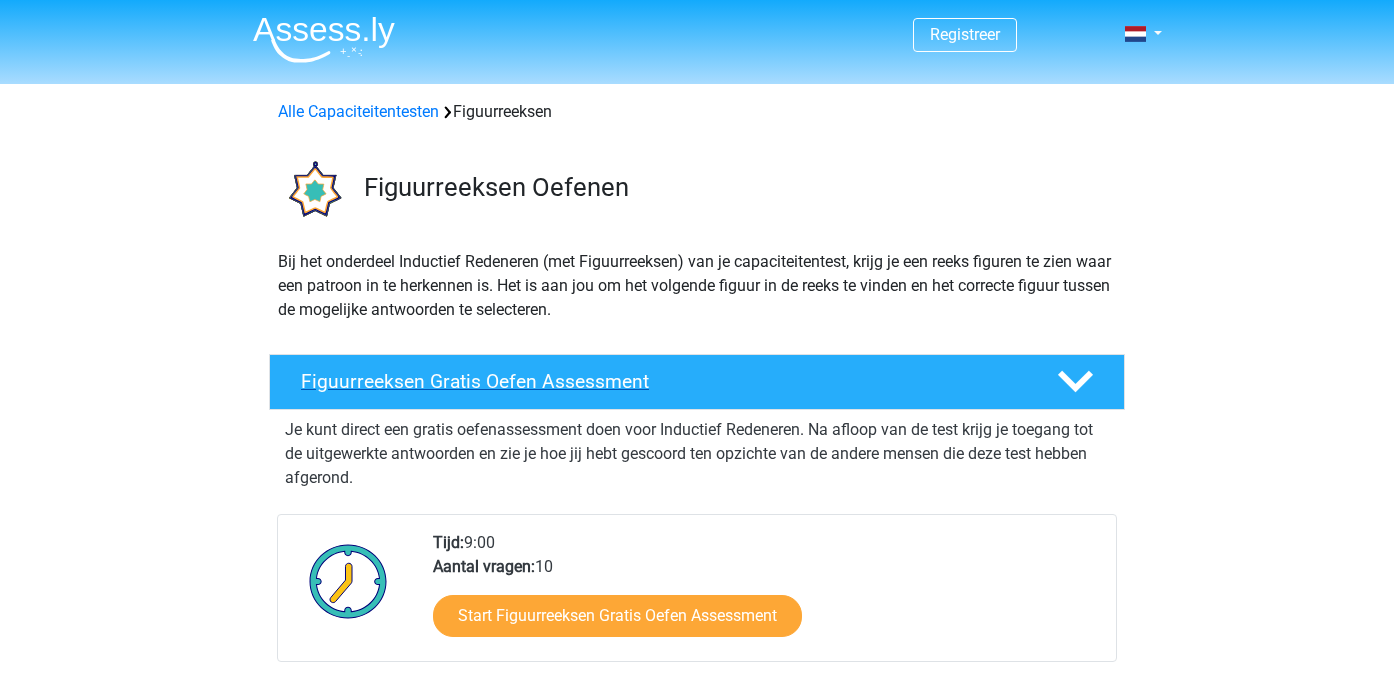 scroll, scrollTop: 0, scrollLeft: 0, axis: both 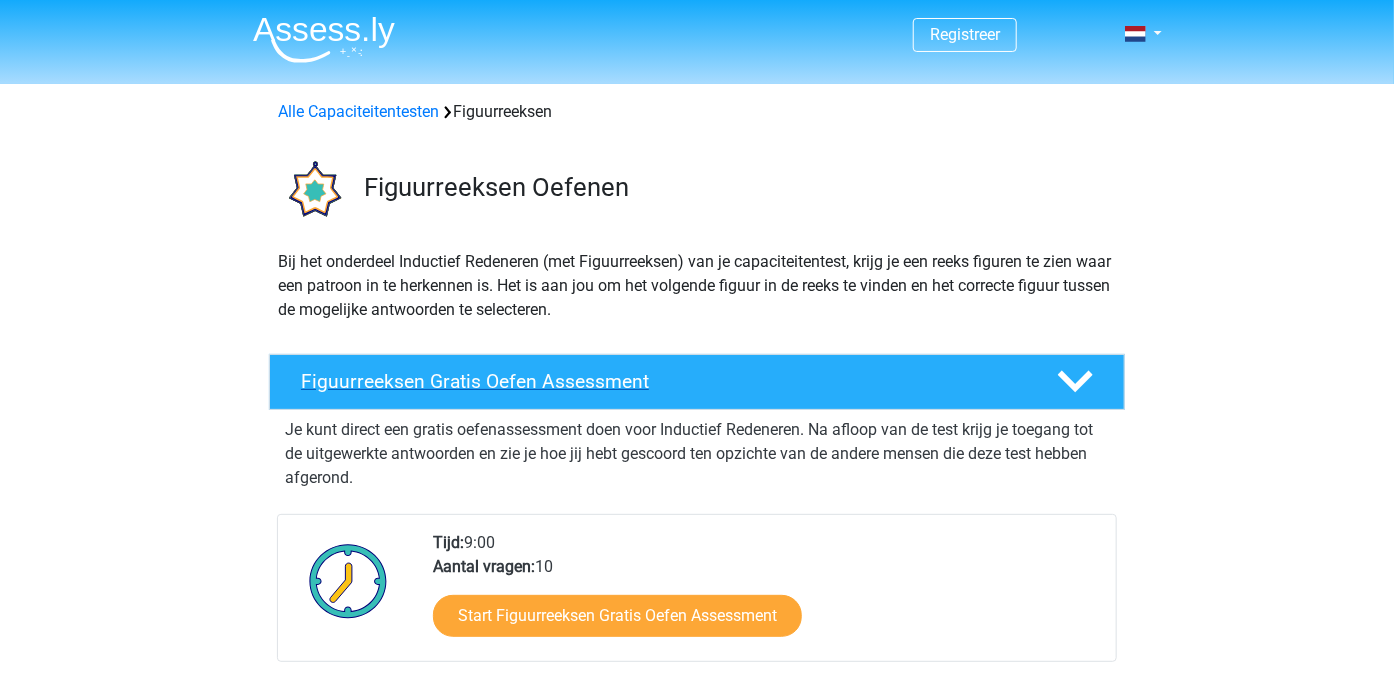 click on "Figuurreeksen
Gratis Oefen Assessment" at bounding box center [663, 381] 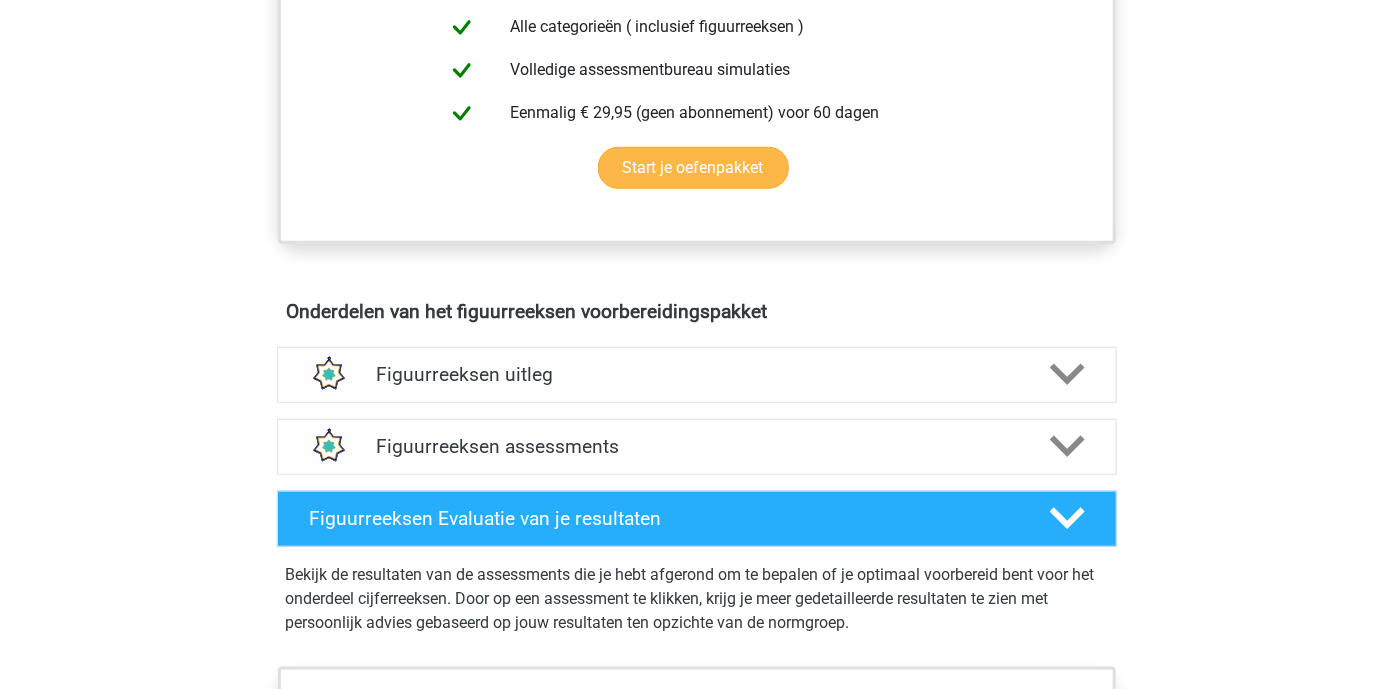 scroll, scrollTop: 636, scrollLeft: 0, axis: vertical 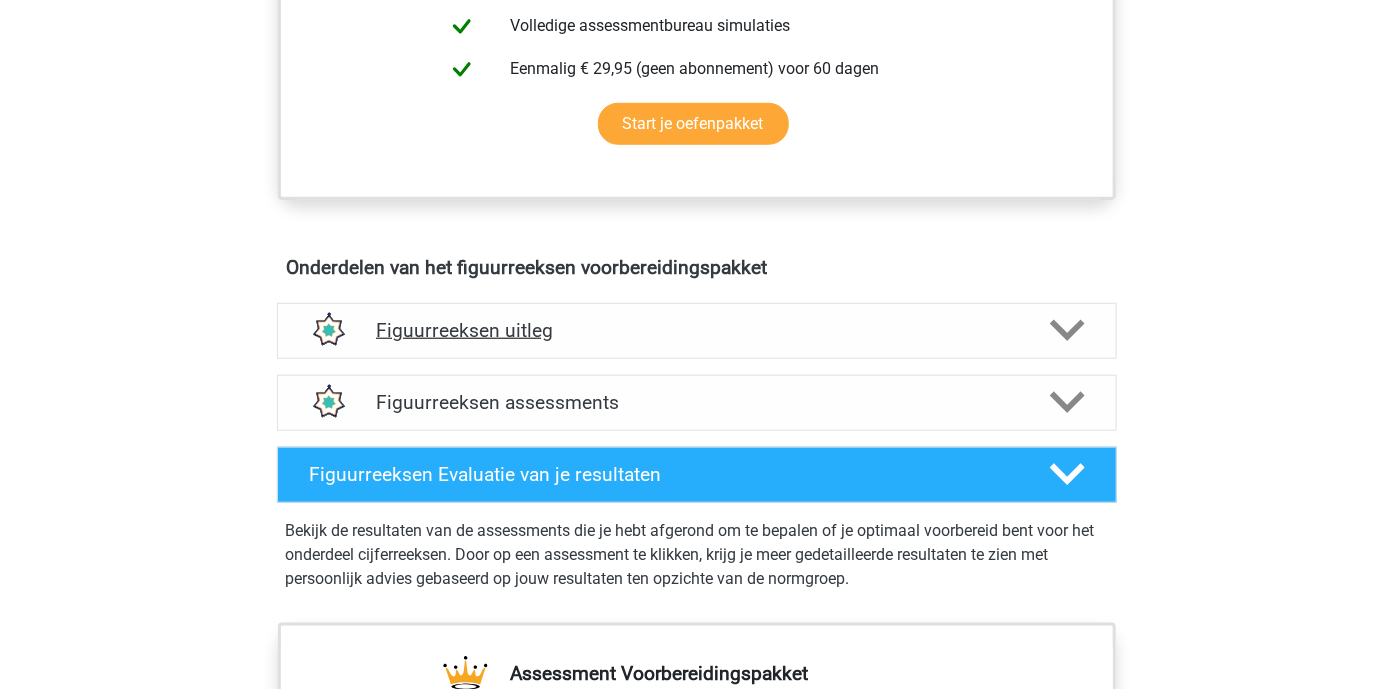 click on "Figuurreeksen uitleg" at bounding box center (697, 330) 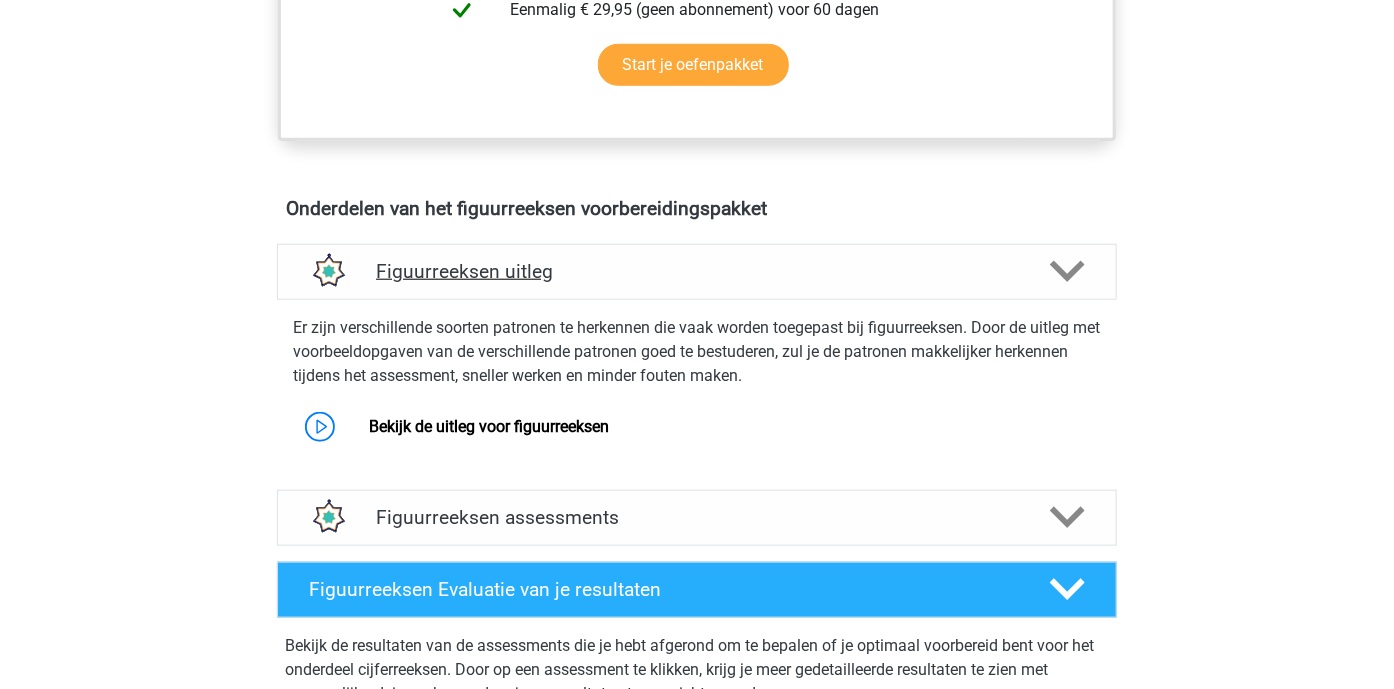 scroll, scrollTop: 727, scrollLeft: 0, axis: vertical 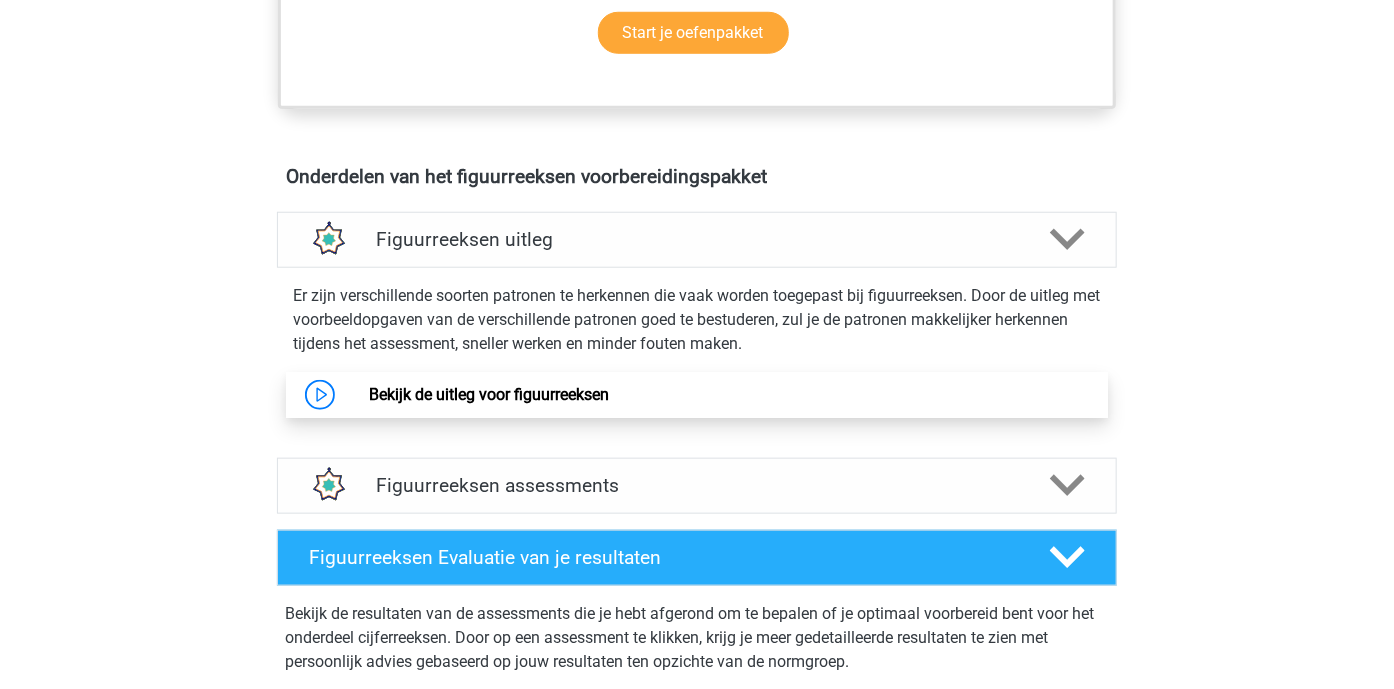 click on "Bekijk de uitleg voor
figuurreeksen" at bounding box center (489, 394) 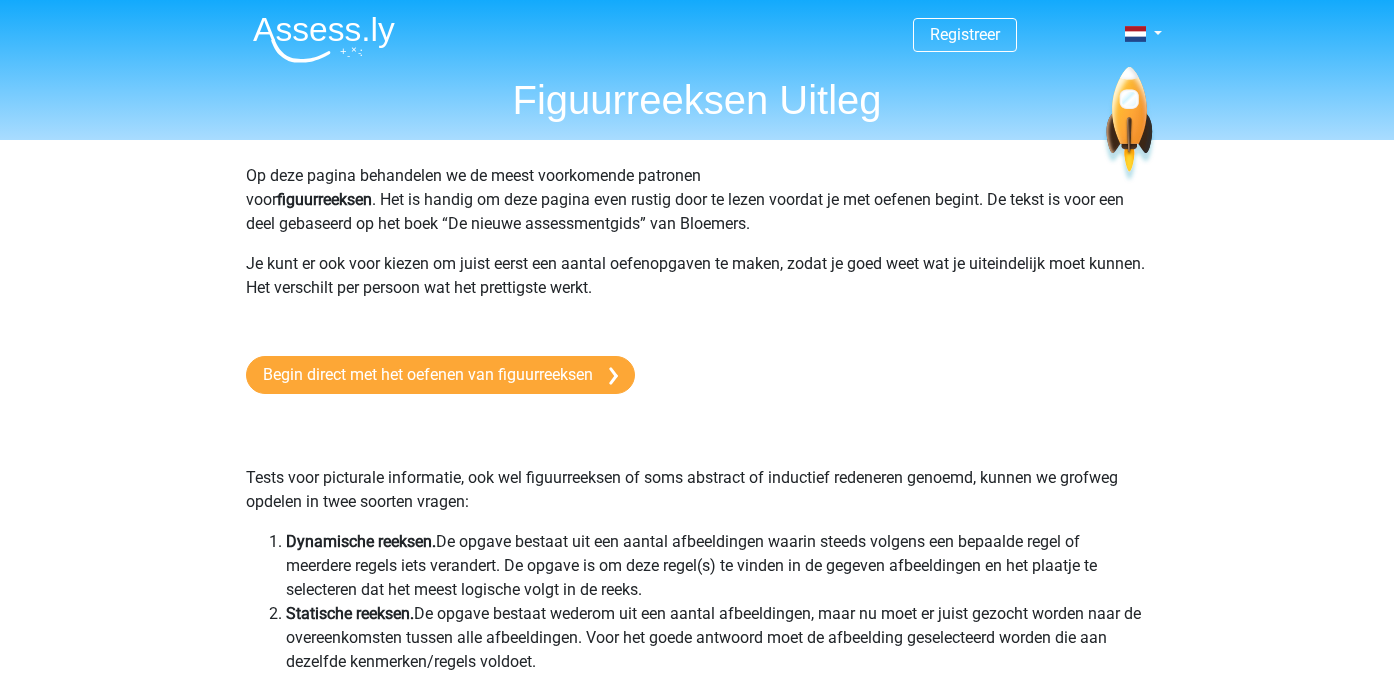 scroll, scrollTop: 0, scrollLeft: 0, axis: both 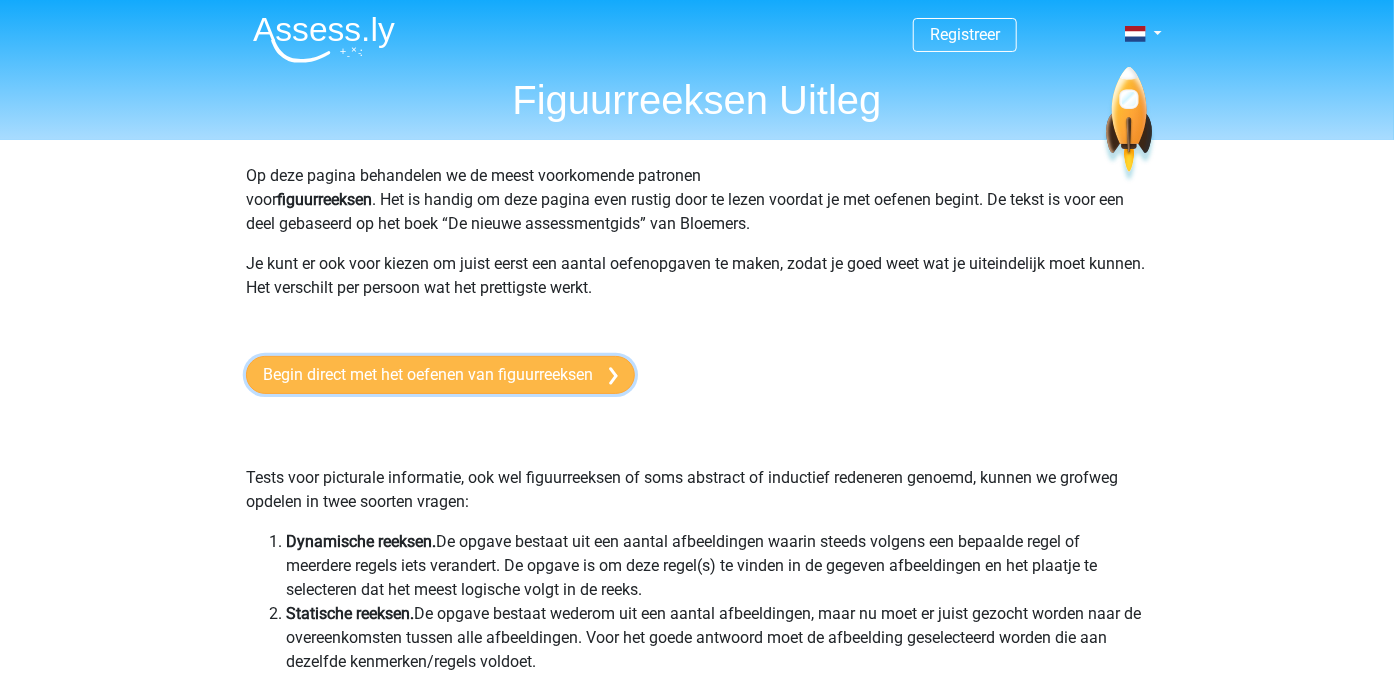 click on "Begin direct met het oefenen van figuurreeksen" at bounding box center (440, 375) 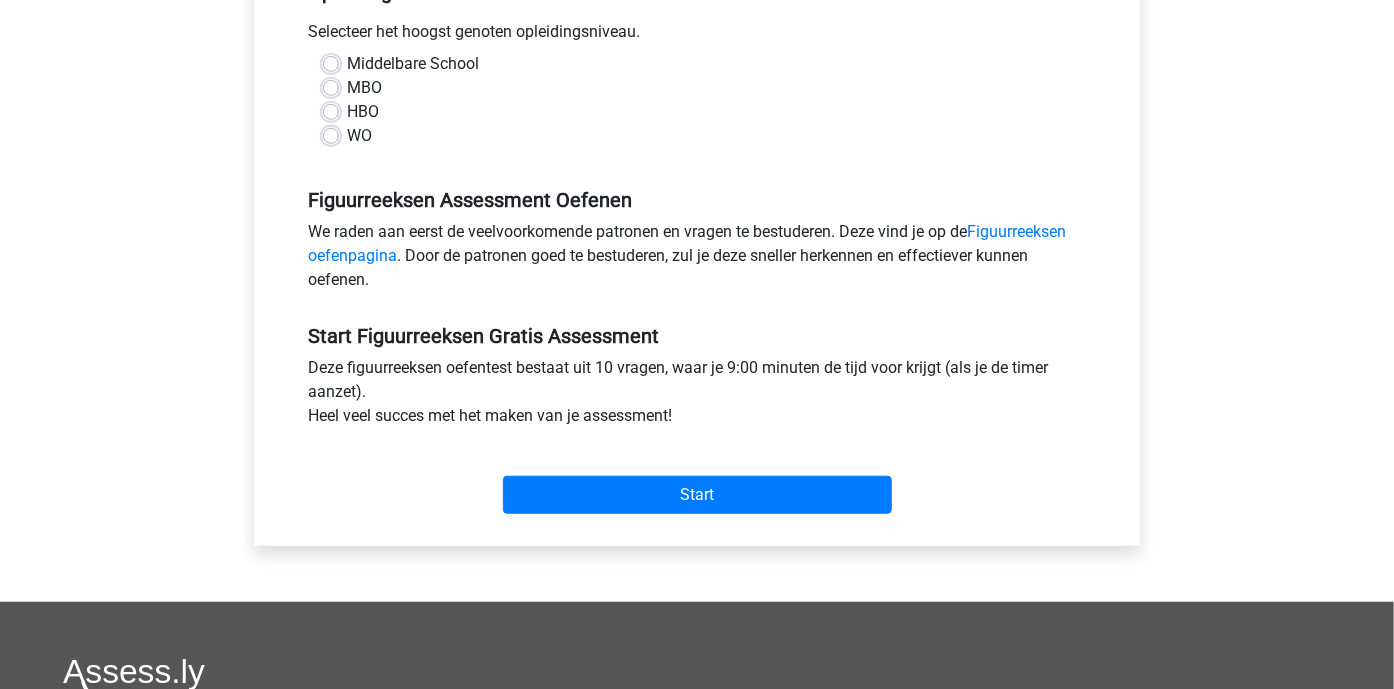 scroll, scrollTop: 636, scrollLeft: 0, axis: vertical 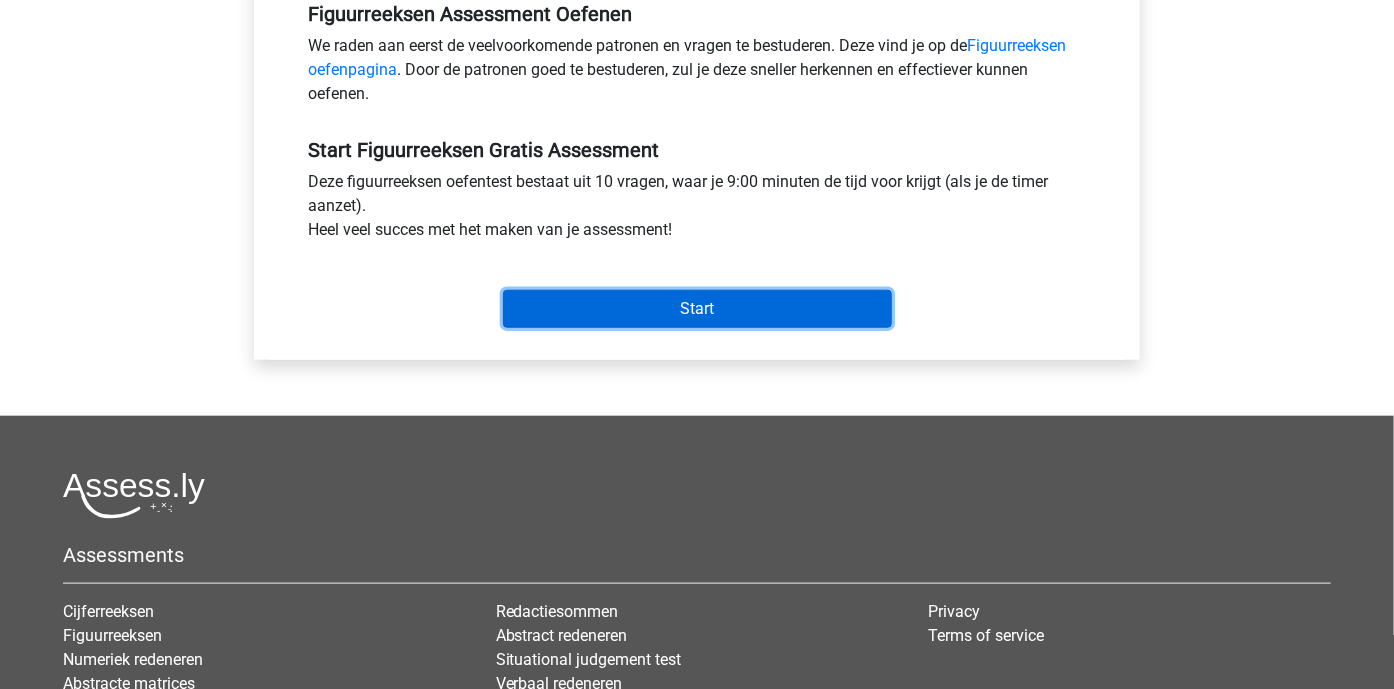 click on "Start" at bounding box center [697, 309] 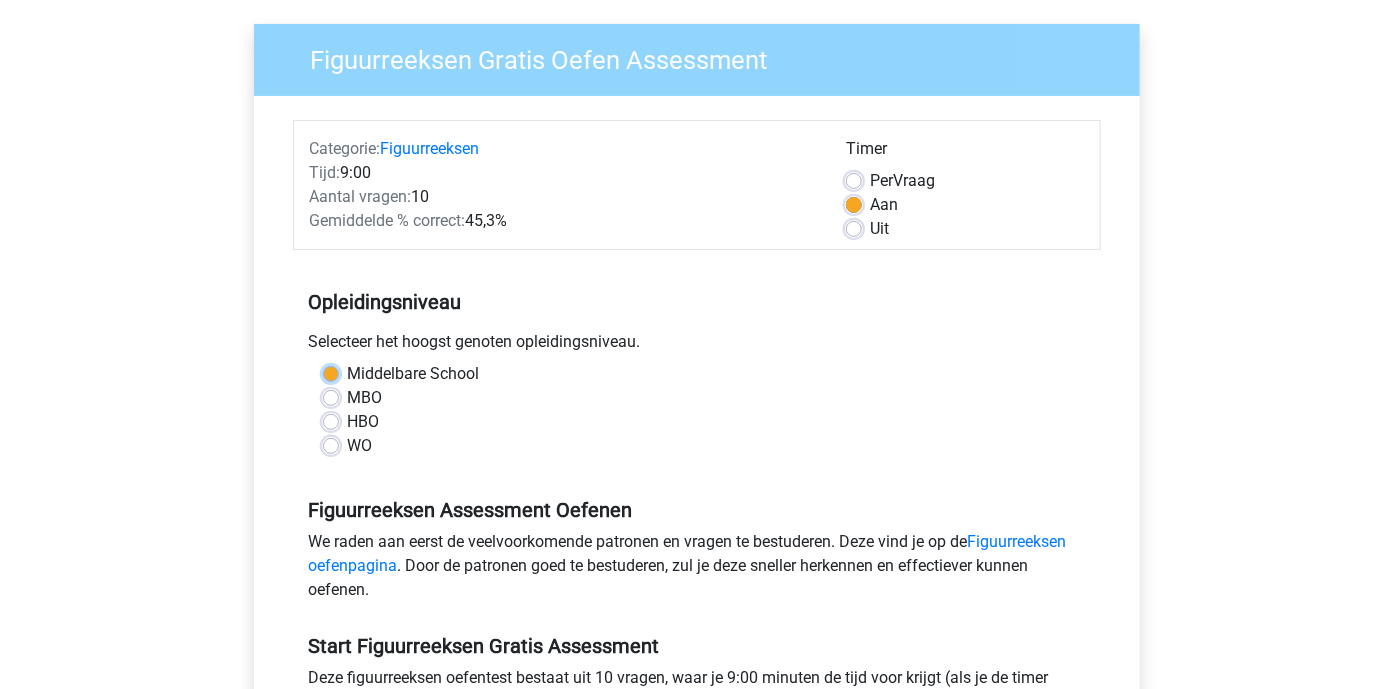 scroll, scrollTop: 137, scrollLeft: 0, axis: vertical 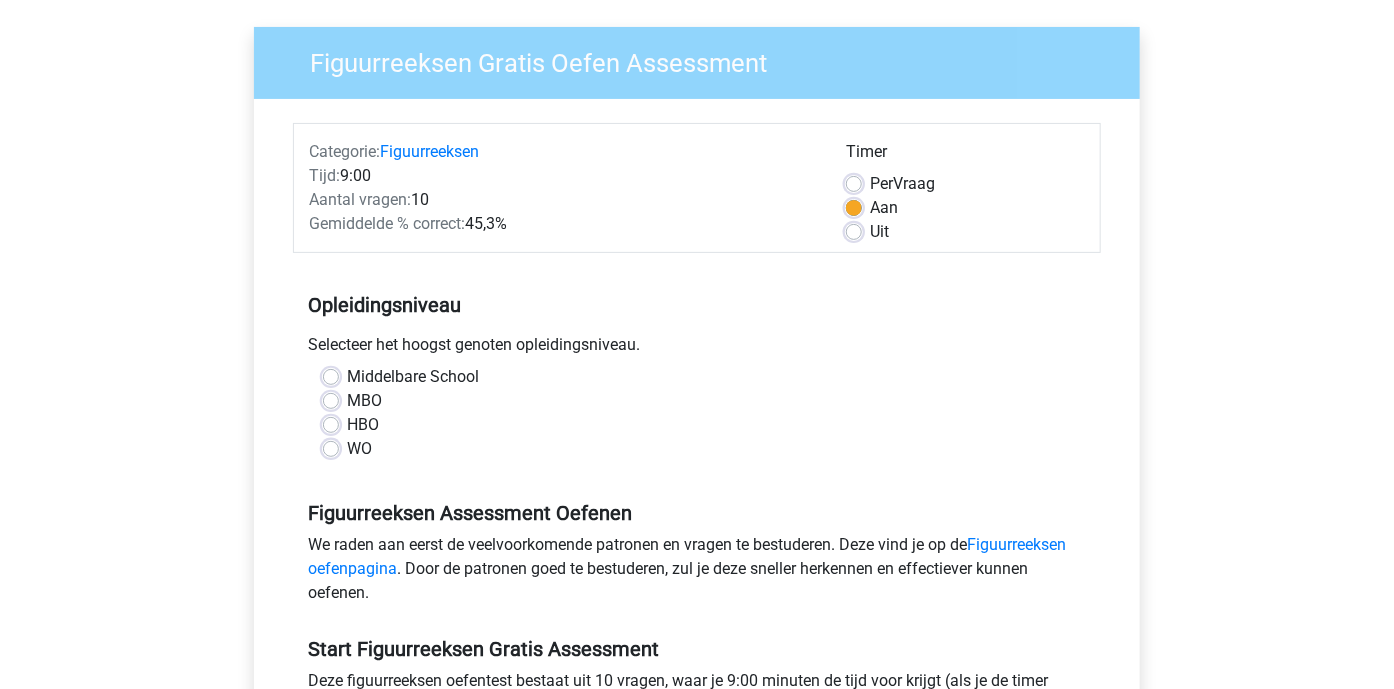 click on "HBO" at bounding box center [363, 425] 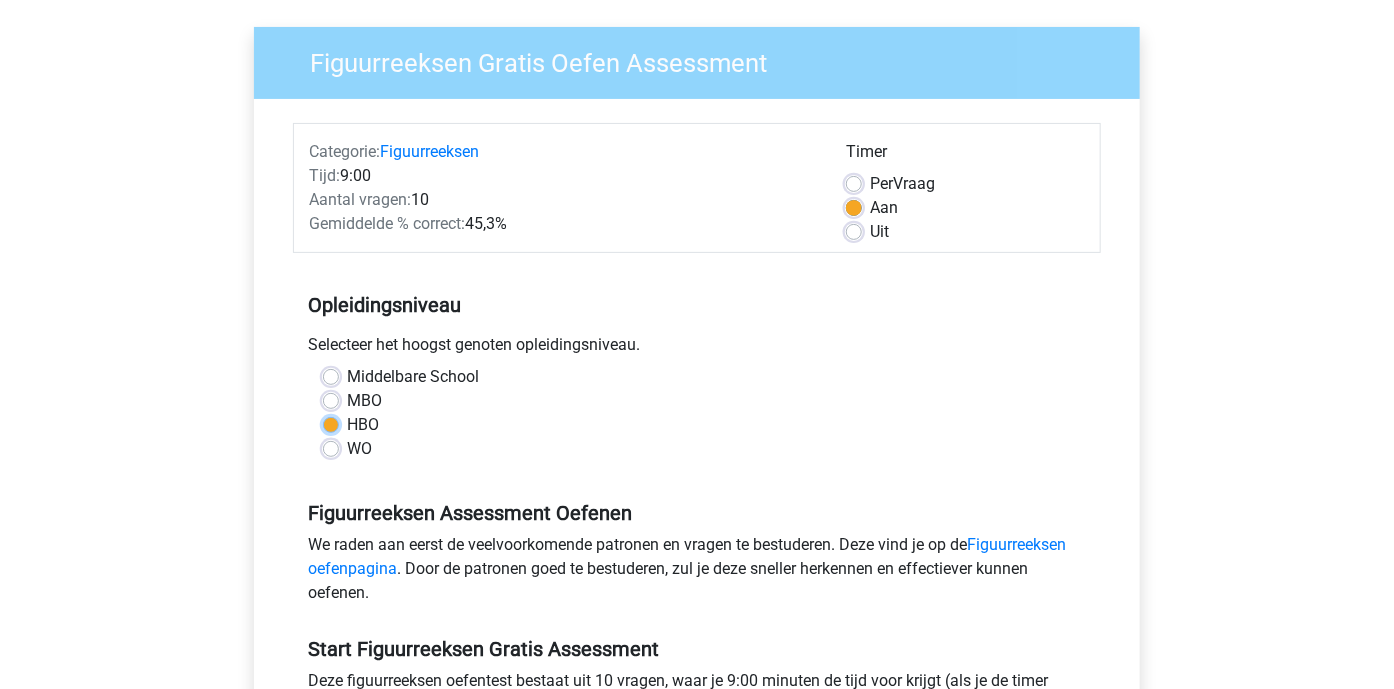click on "HBO" at bounding box center (331, 423) 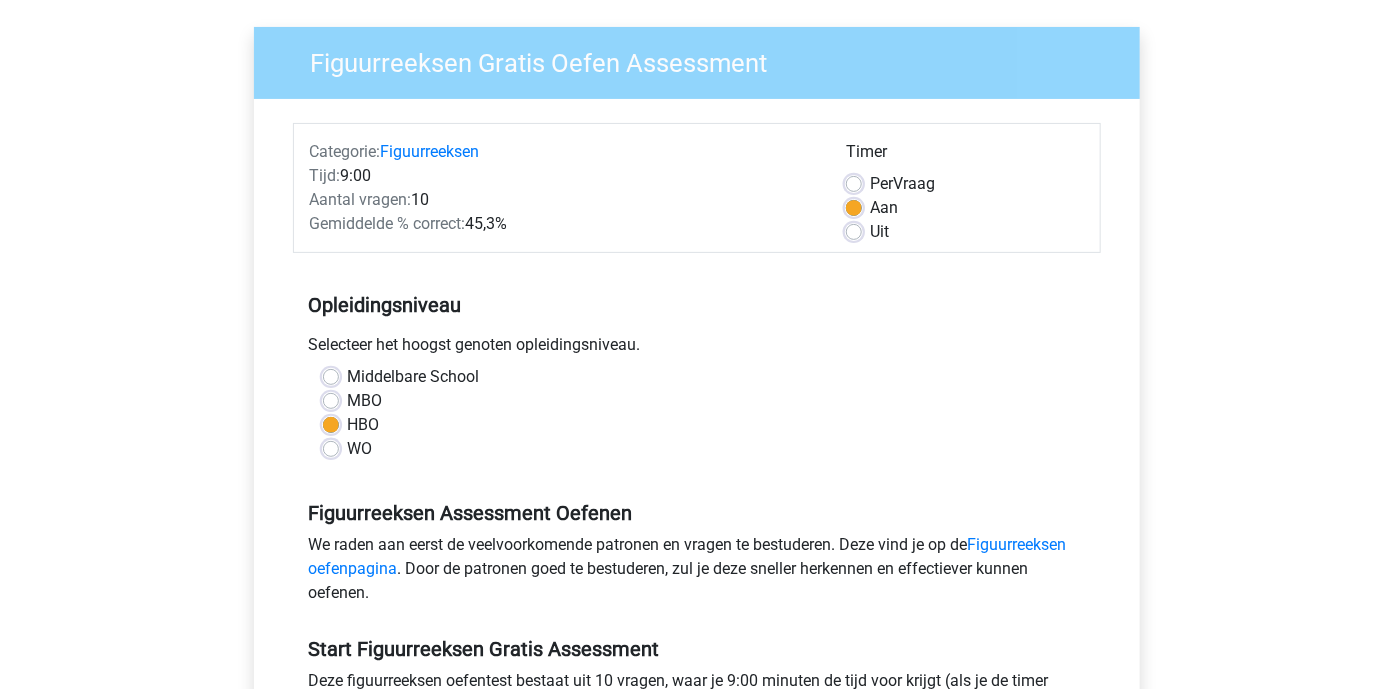 click on "MBO" at bounding box center (364, 401) 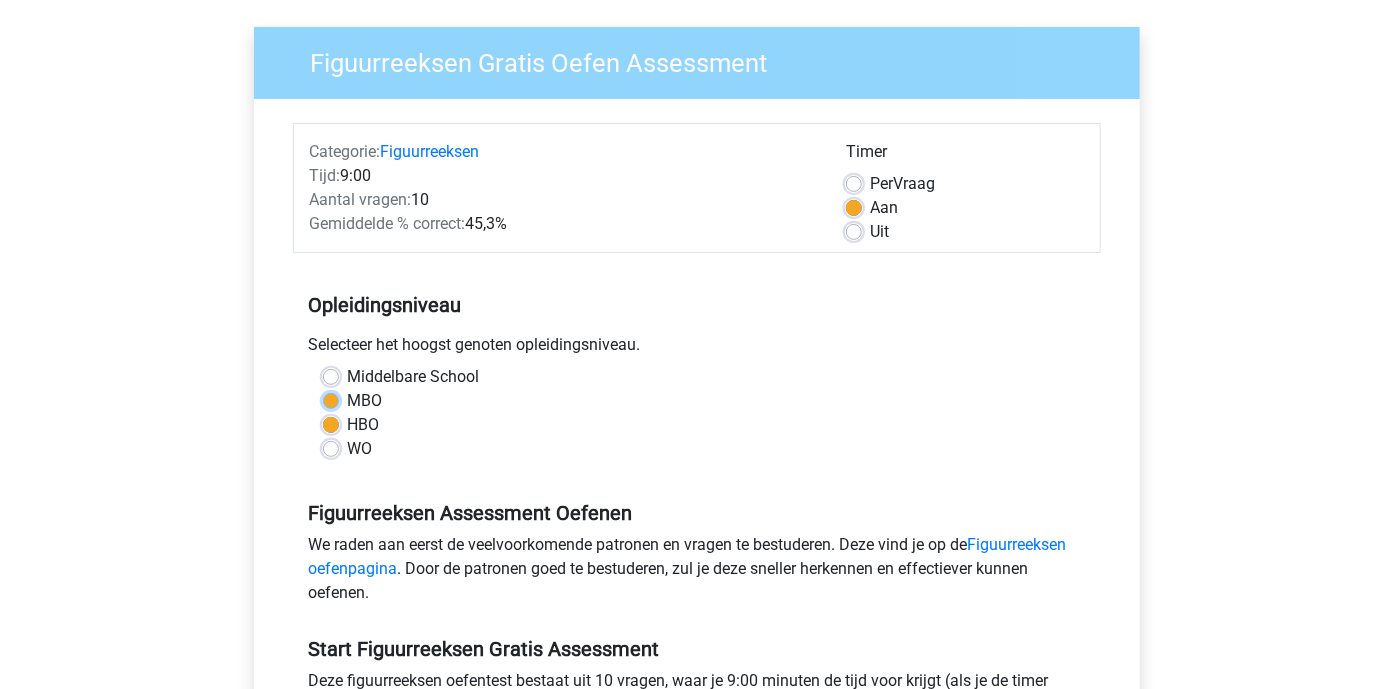 click on "MBO" at bounding box center [331, 399] 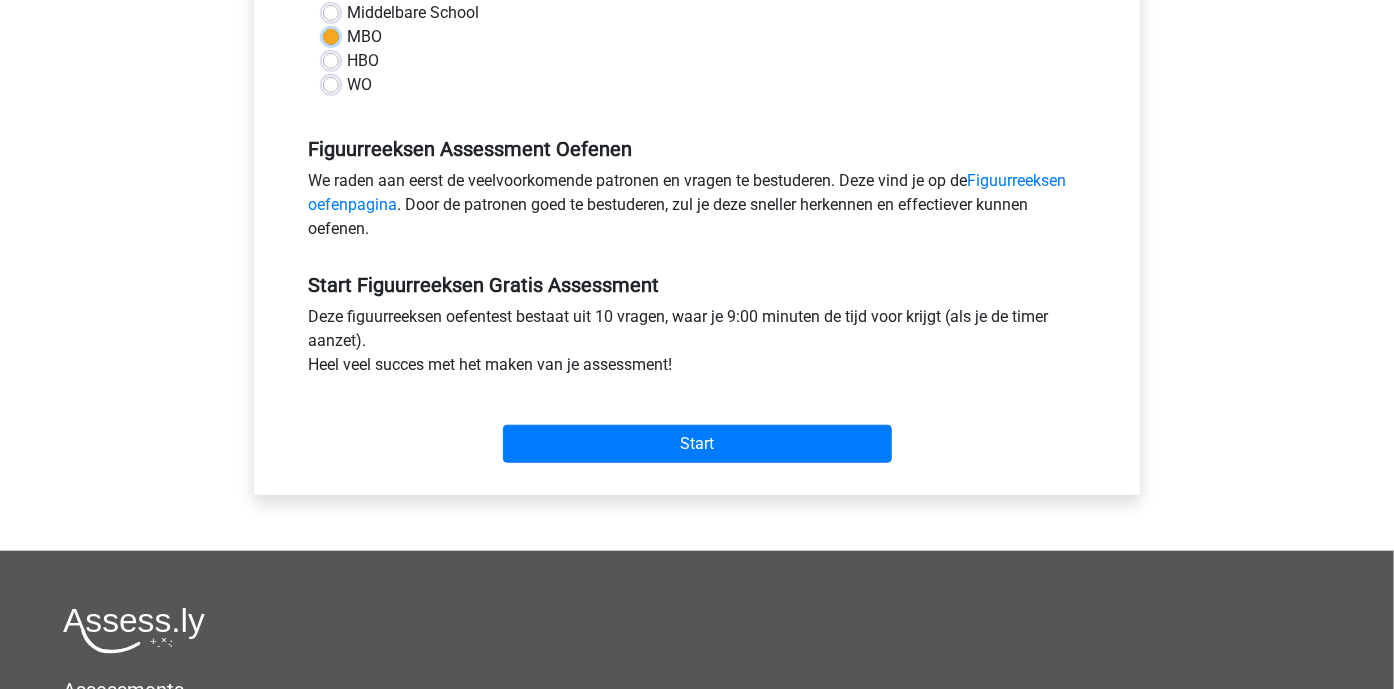 scroll, scrollTop: 0, scrollLeft: 0, axis: both 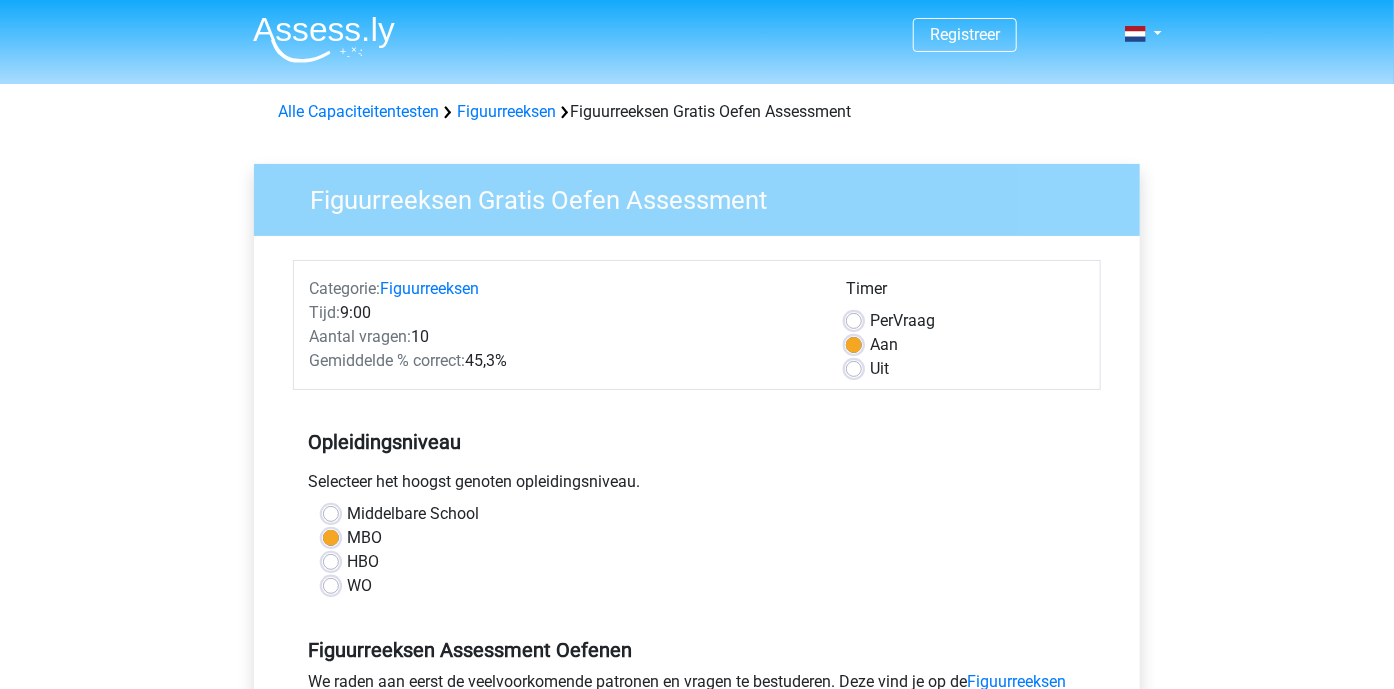 click on "Uit" at bounding box center (879, 369) 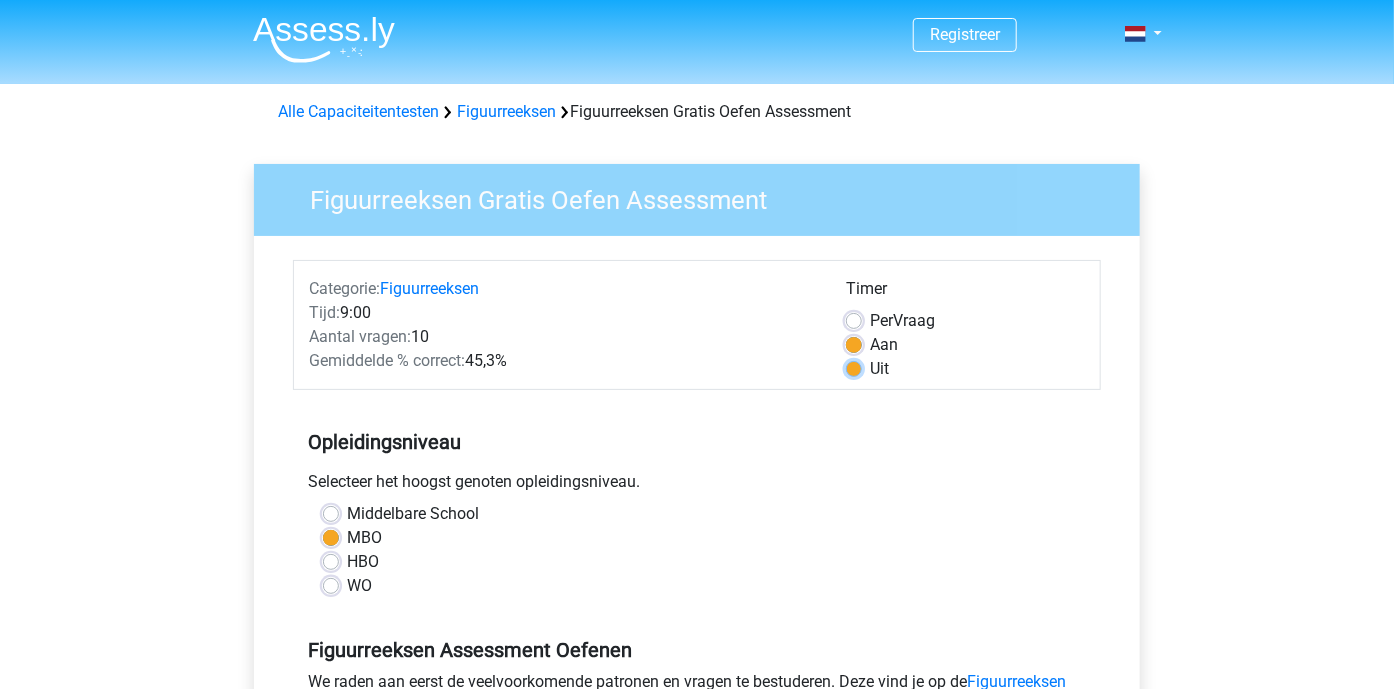 click on "Uit" at bounding box center [854, 367] 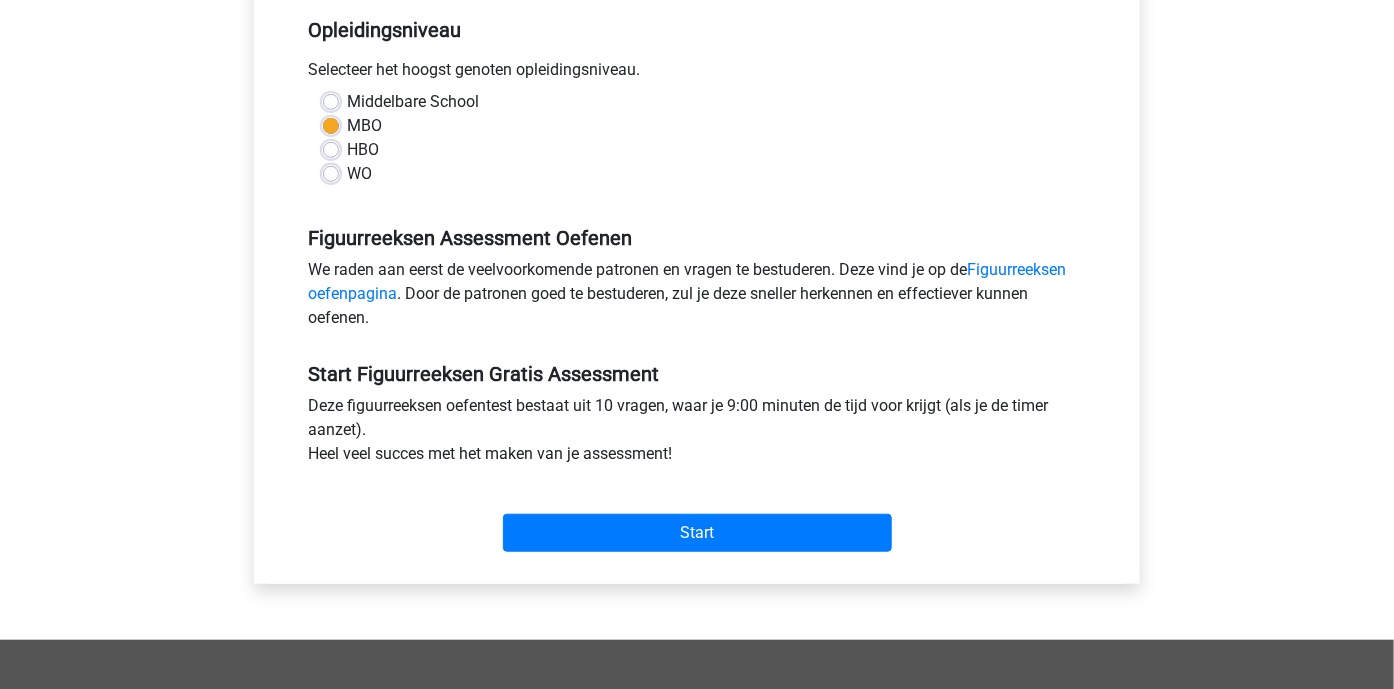 scroll, scrollTop: 454, scrollLeft: 0, axis: vertical 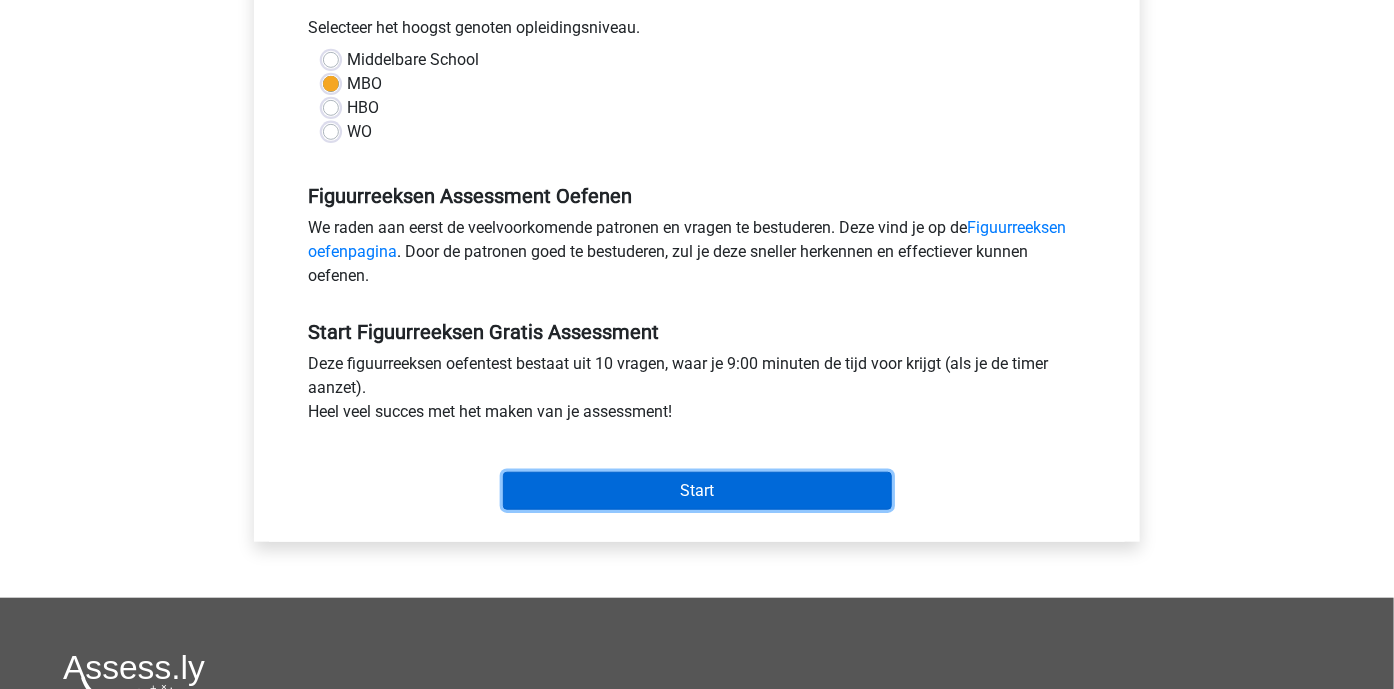 click on "Start" at bounding box center (697, 491) 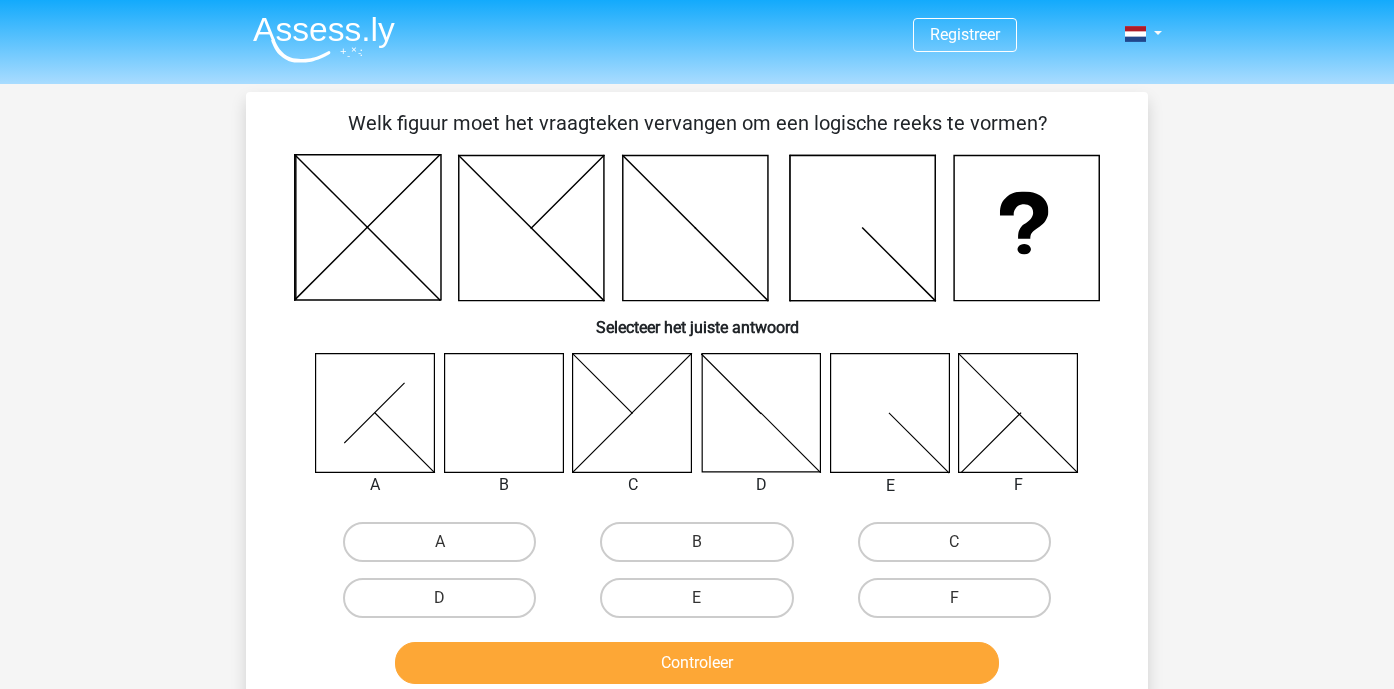 scroll, scrollTop: 0, scrollLeft: 0, axis: both 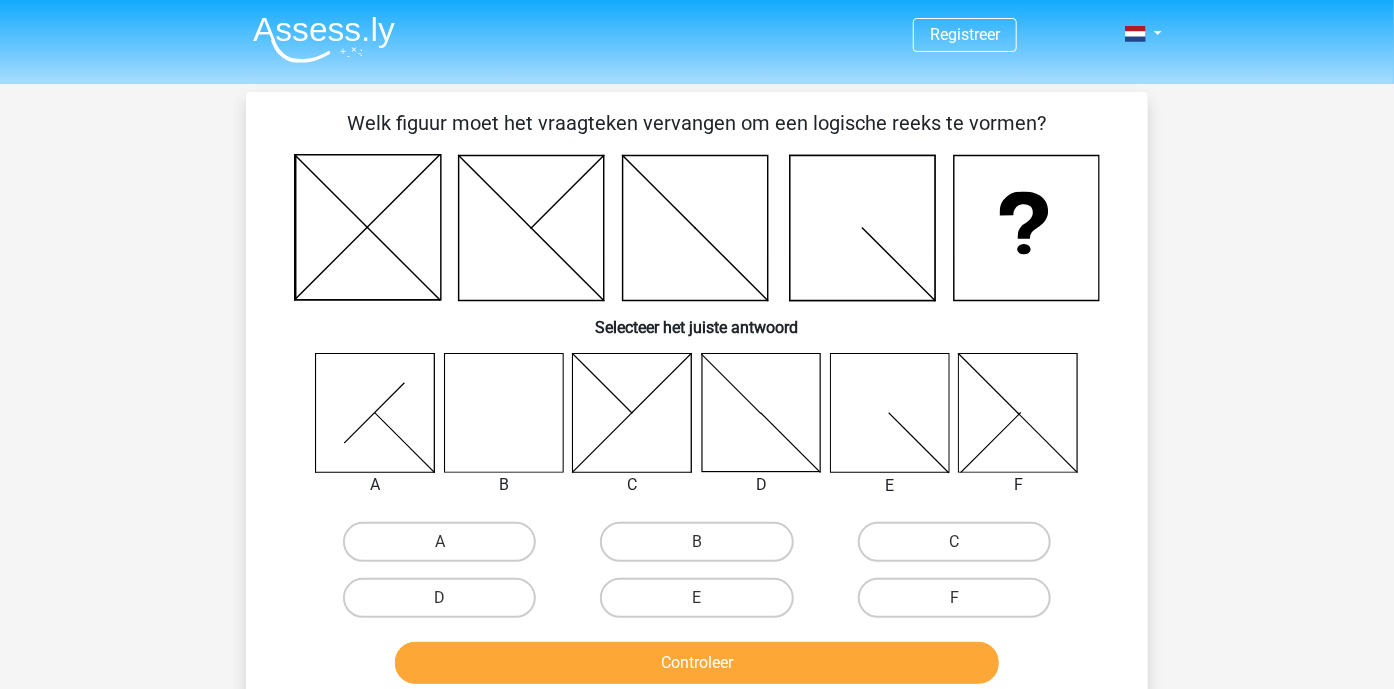 click 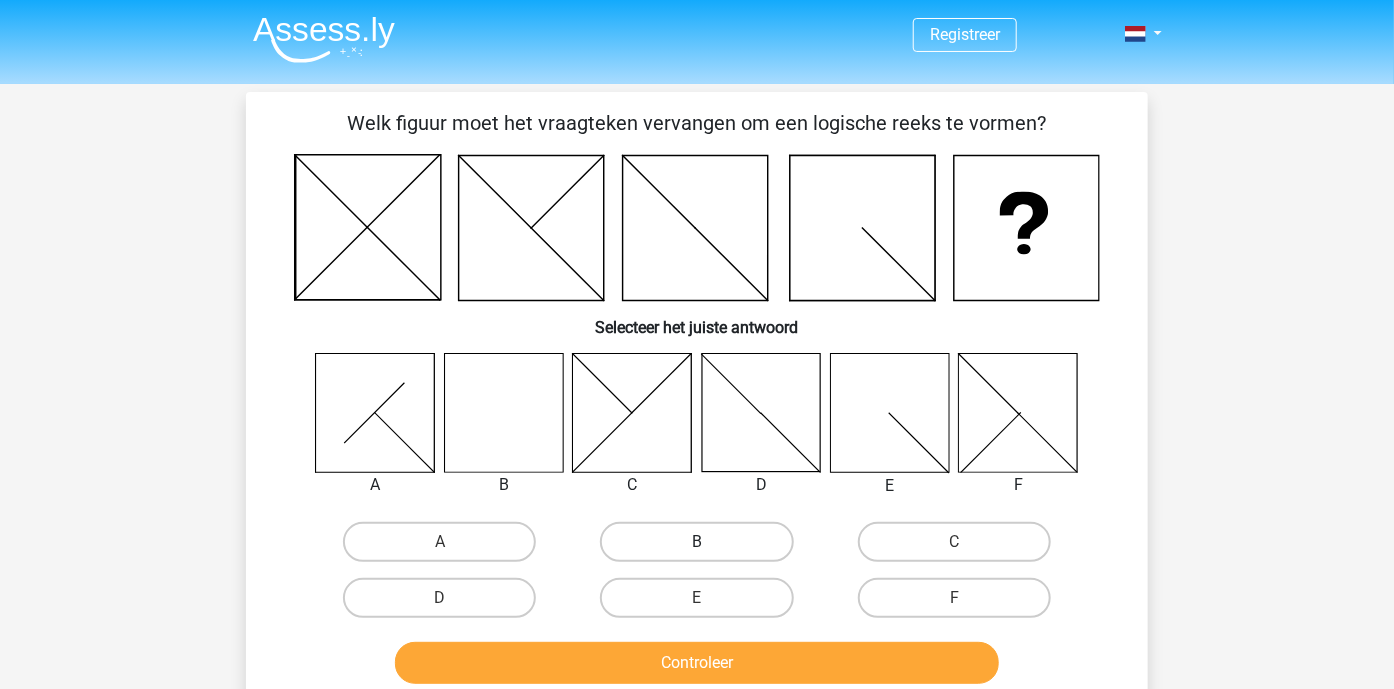 click on "B" at bounding box center (696, 542) 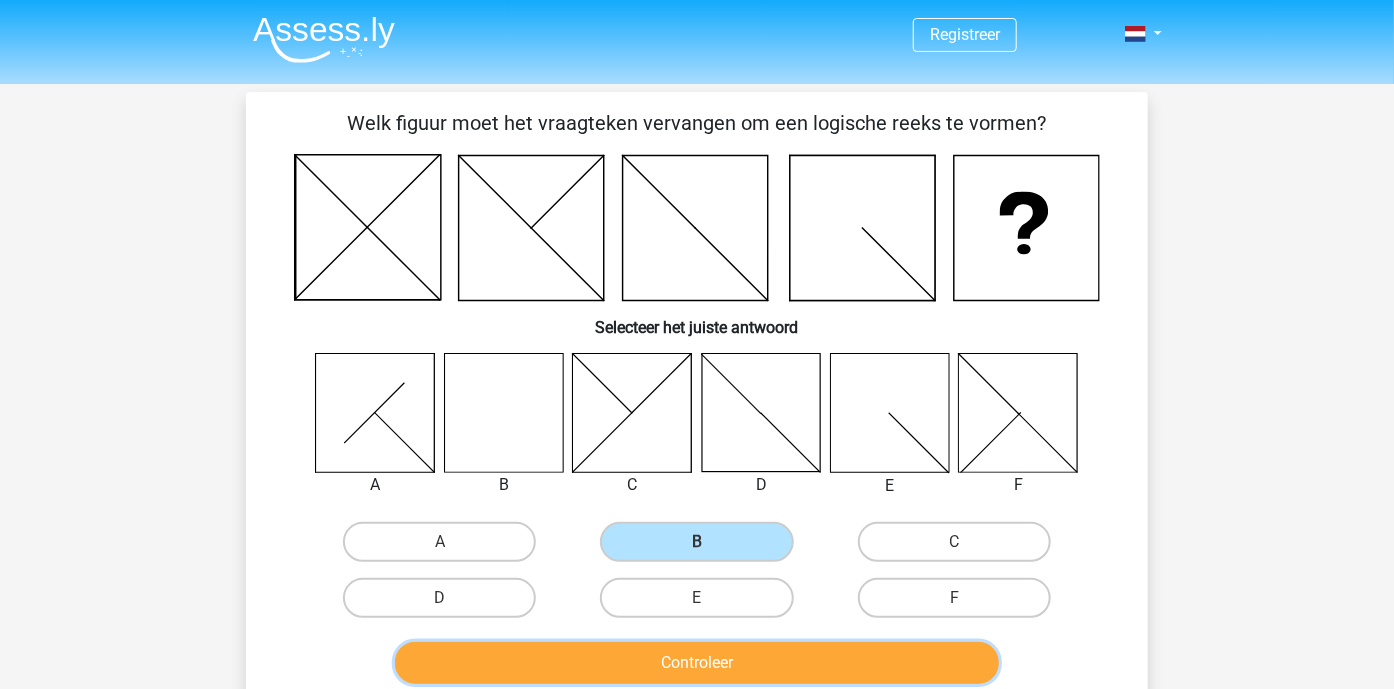 click on "Controleer" at bounding box center [697, 663] 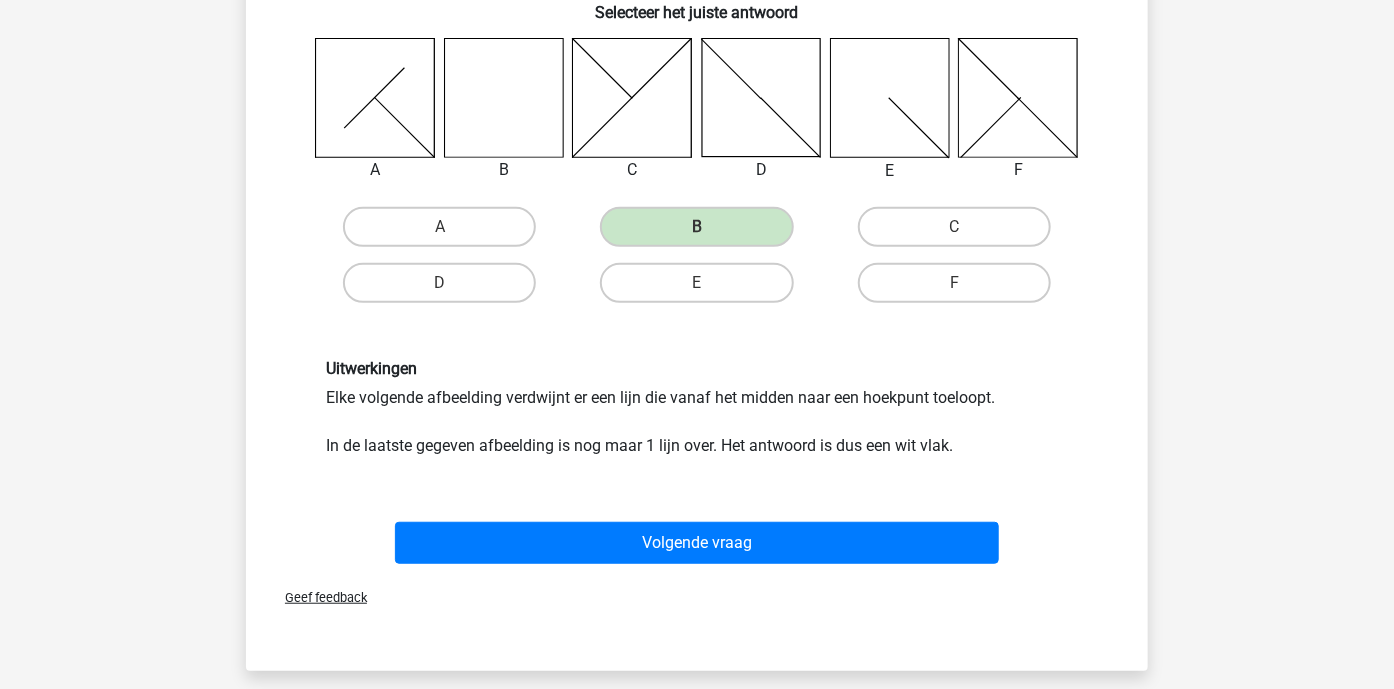 scroll, scrollTop: 363, scrollLeft: 0, axis: vertical 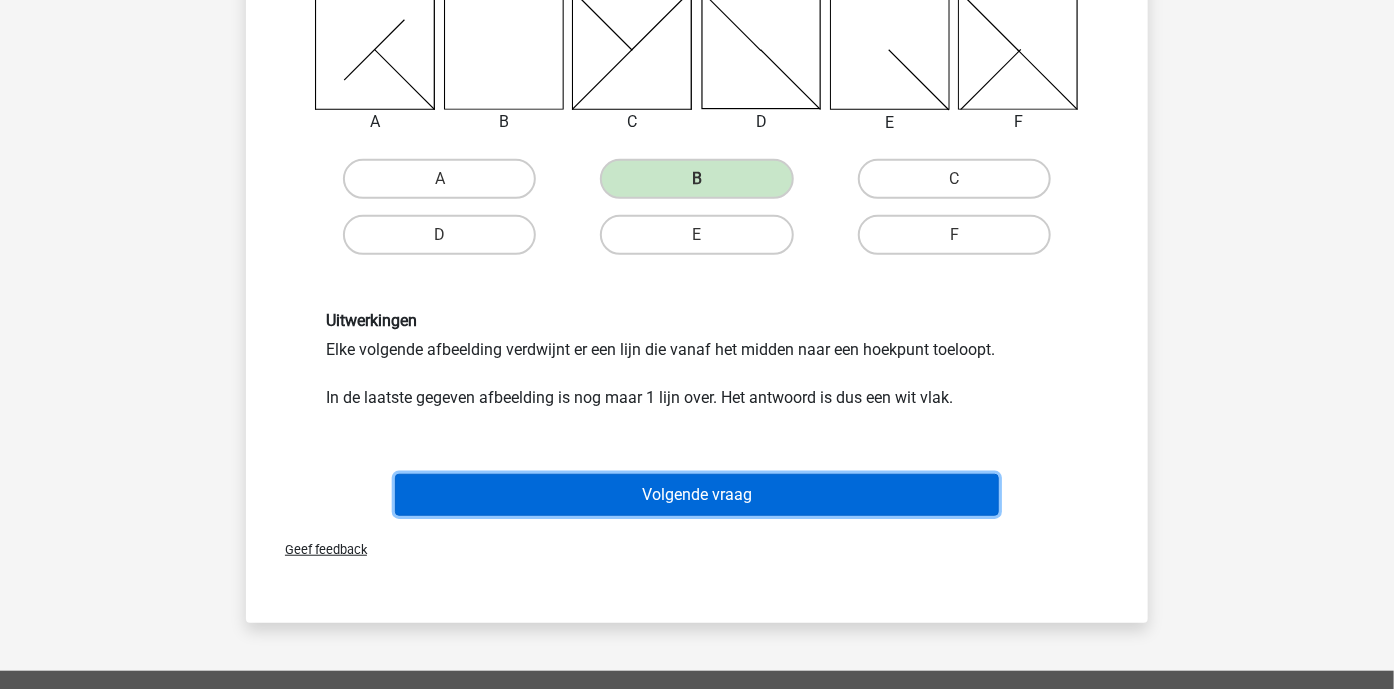 click on "Volgende vraag" at bounding box center [697, 495] 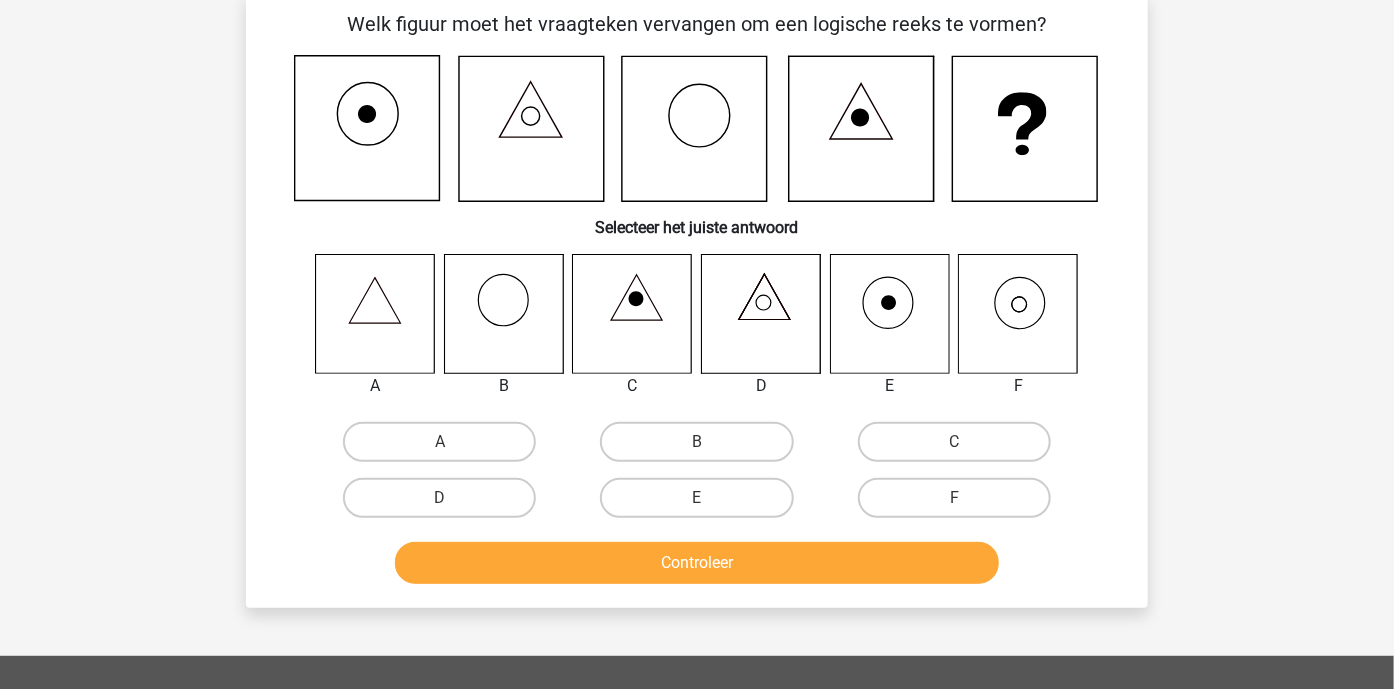 scroll, scrollTop: 92, scrollLeft: 0, axis: vertical 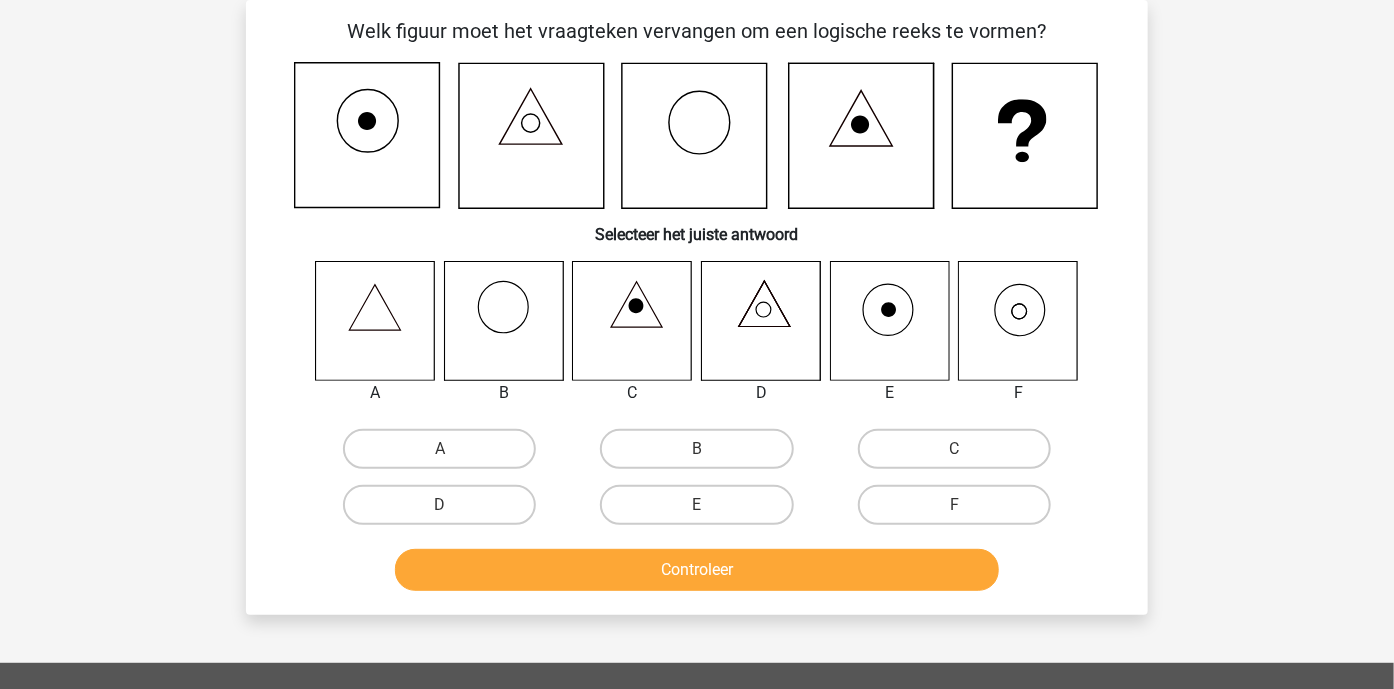 click 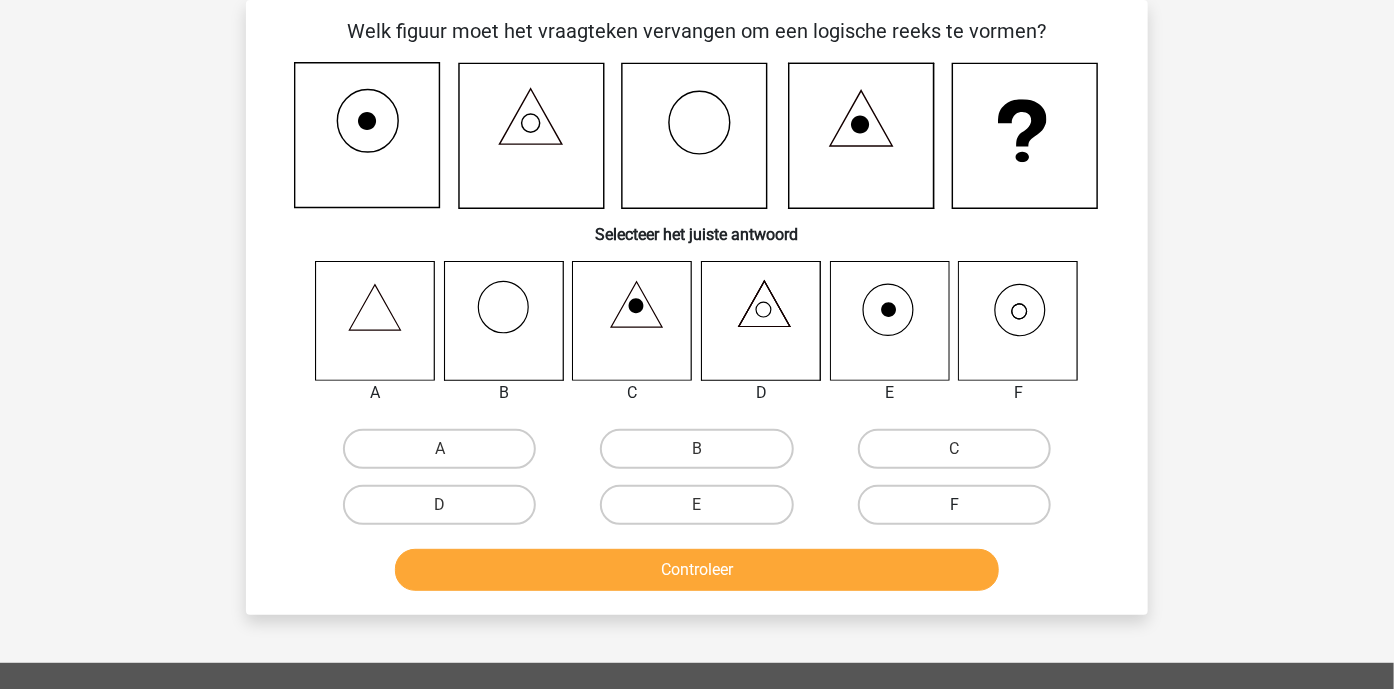 click on "F" at bounding box center [954, 505] 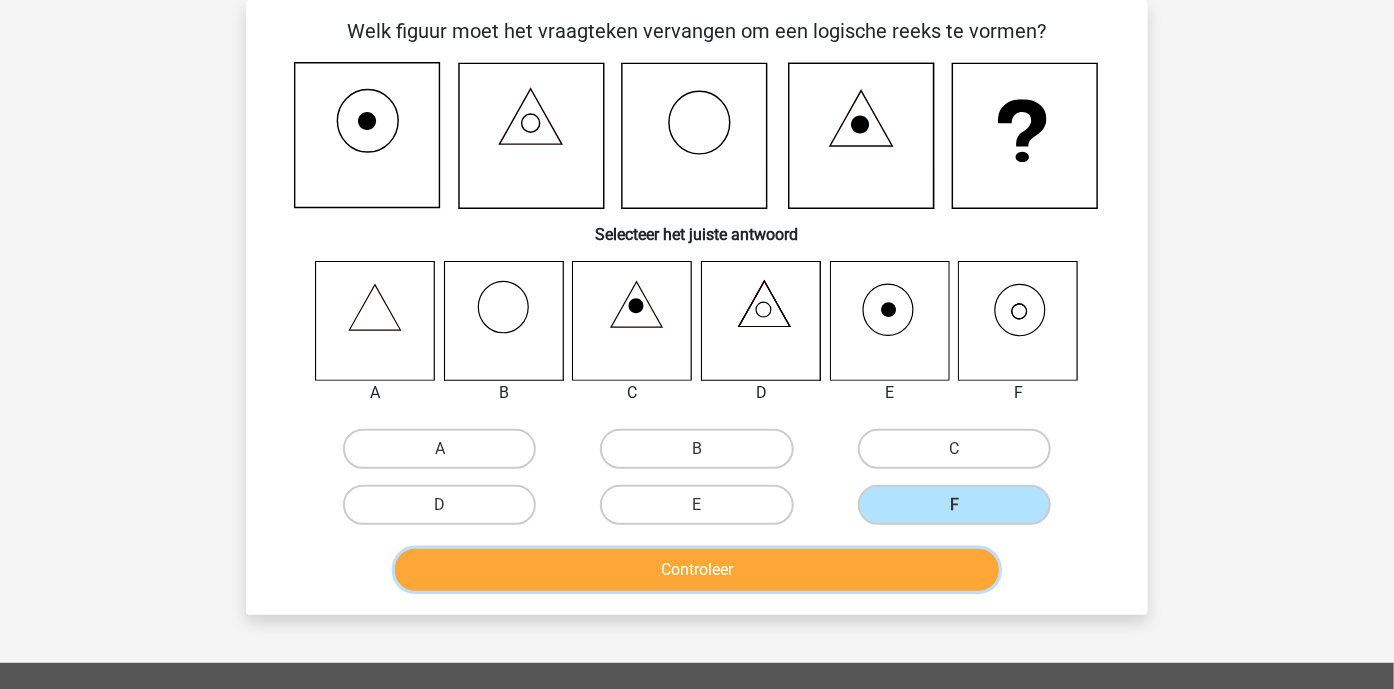 click on "Controleer" at bounding box center [697, 570] 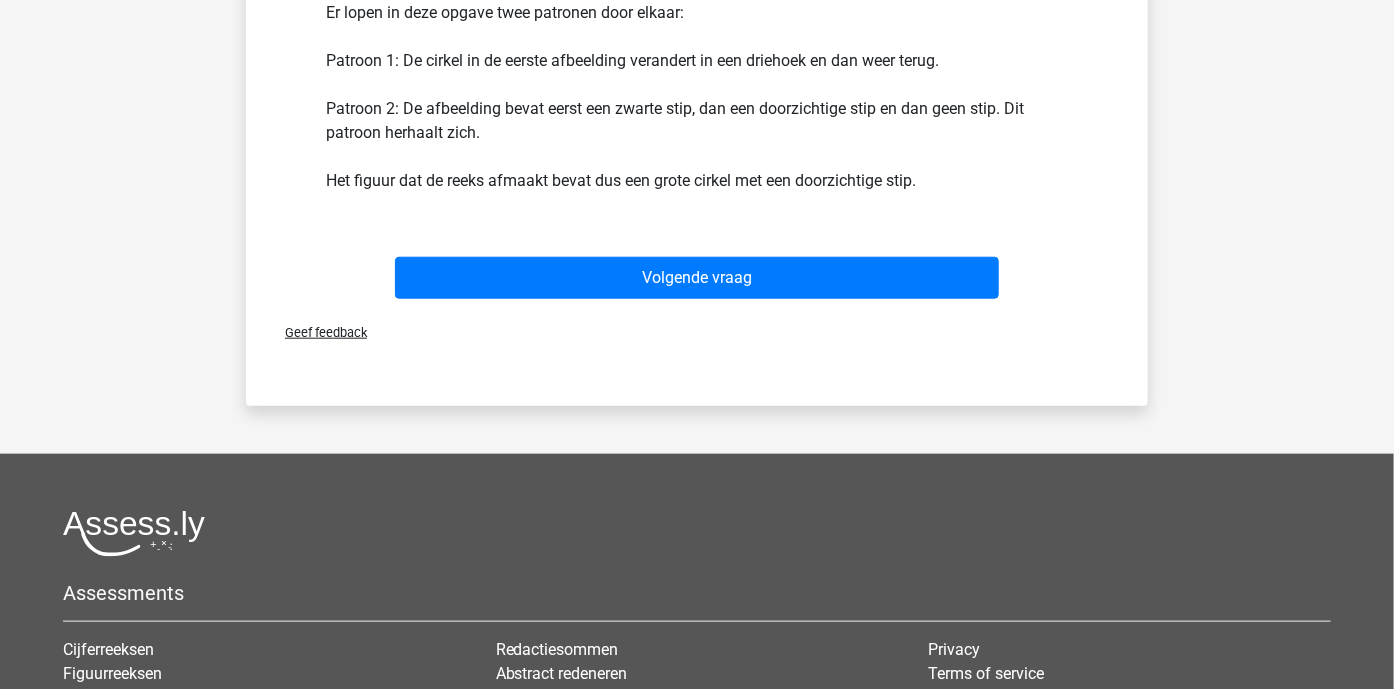 scroll, scrollTop: 728, scrollLeft: 0, axis: vertical 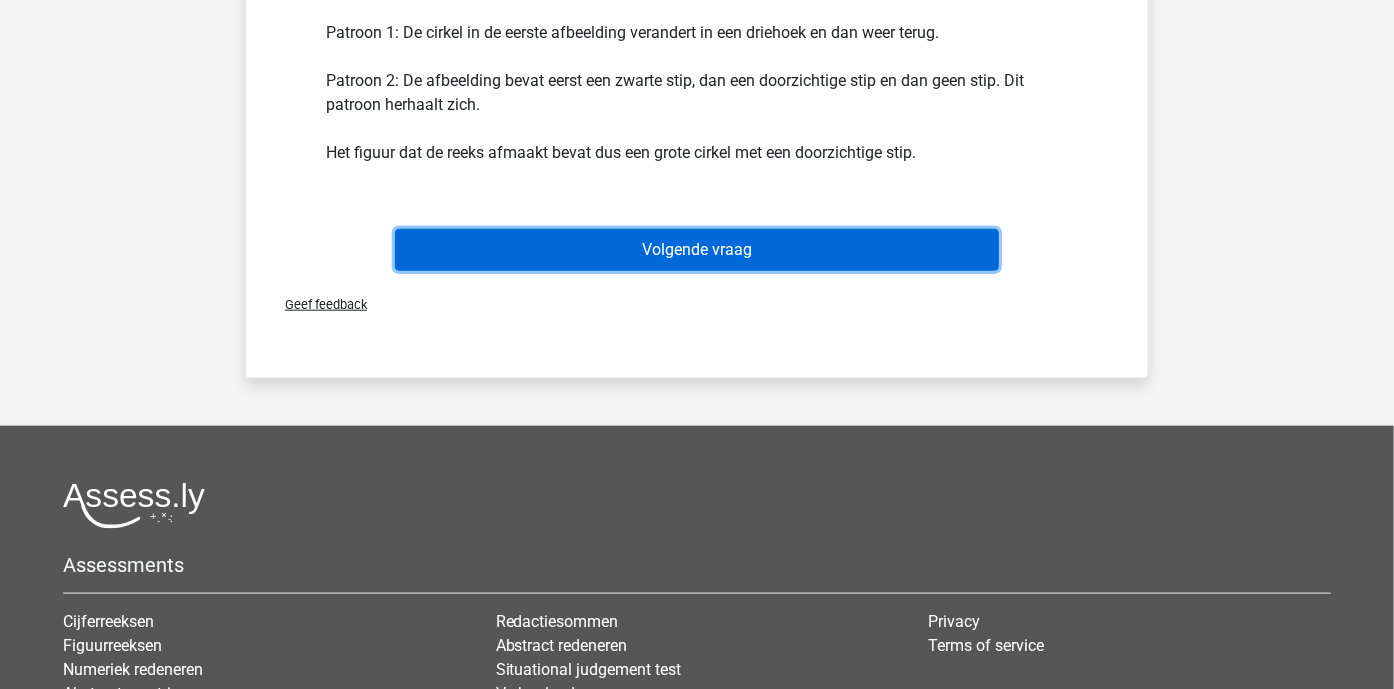 click on "Volgende vraag" at bounding box center [697, 250] 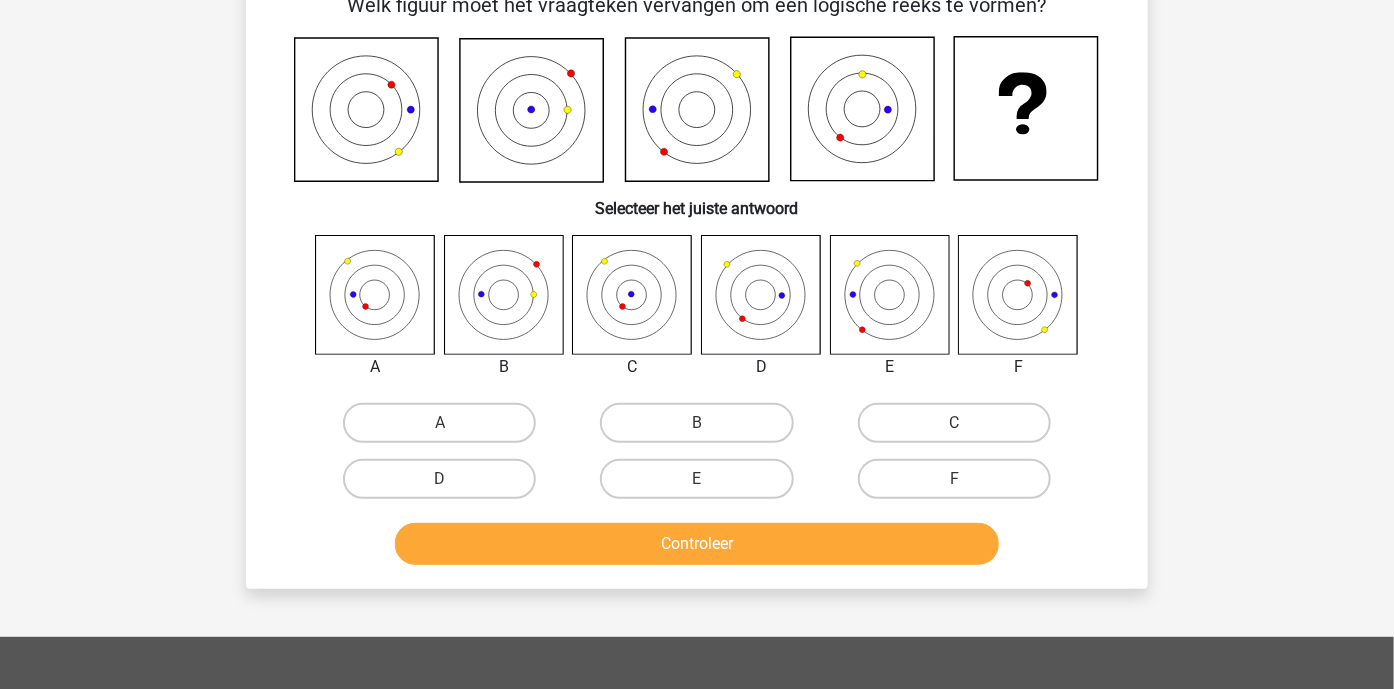 scroll, scrollTop: 92, scrollLeft: 0, axis: vertical 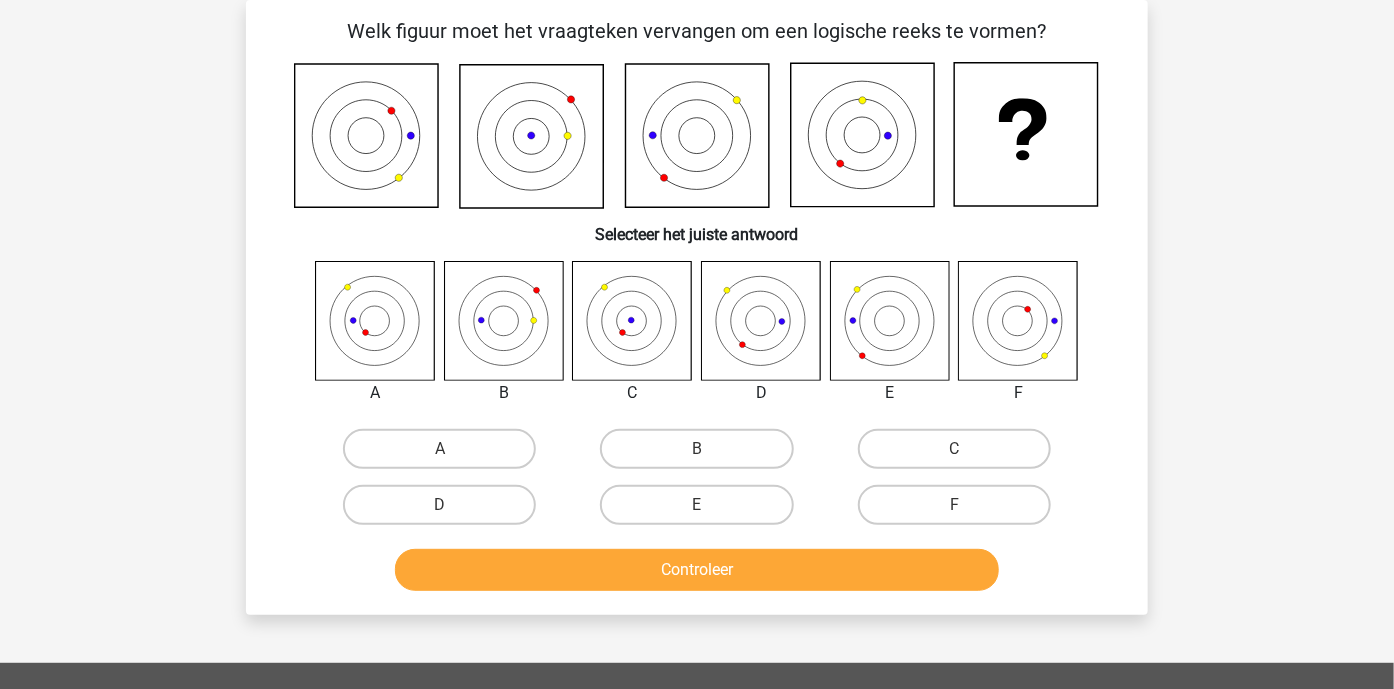 click 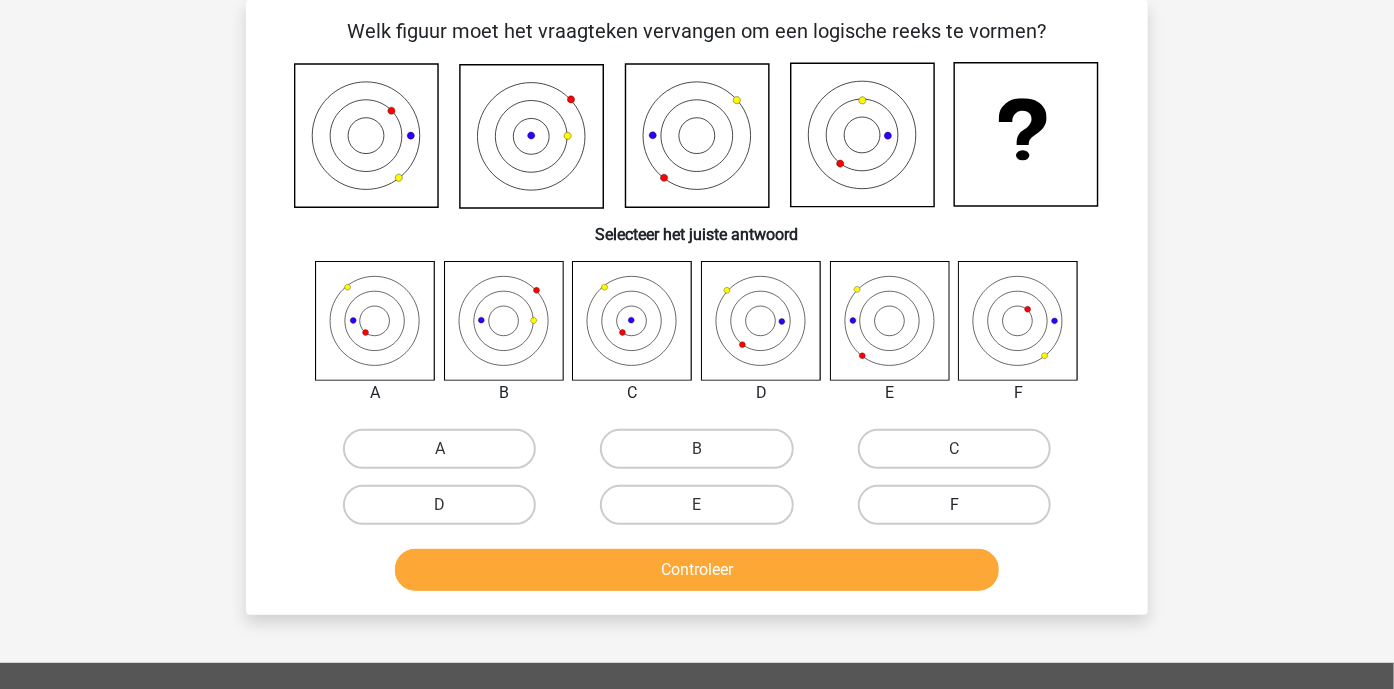 click on "F" at bounding box center [954, 505] 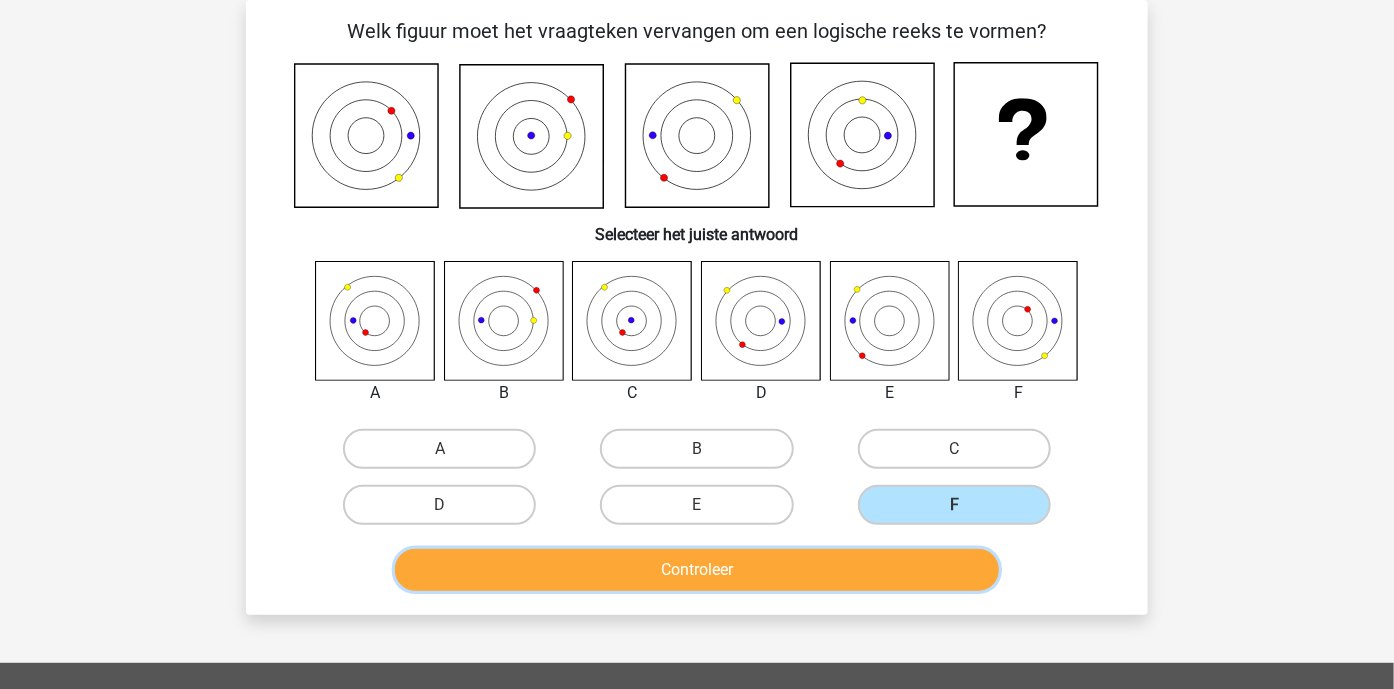 click on "Controleer" at bounding box center [697, 570] 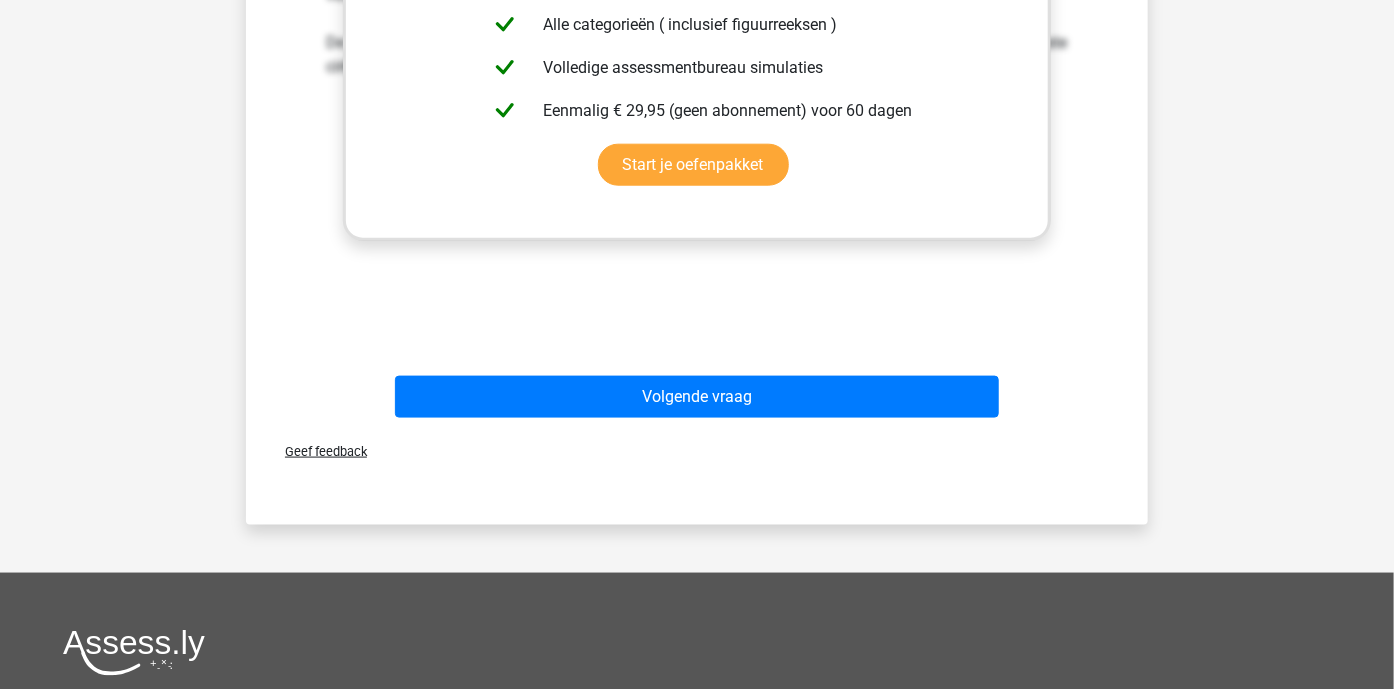 scroll, scrollTop: 1001, scrollLeft: 0, axis: vertical 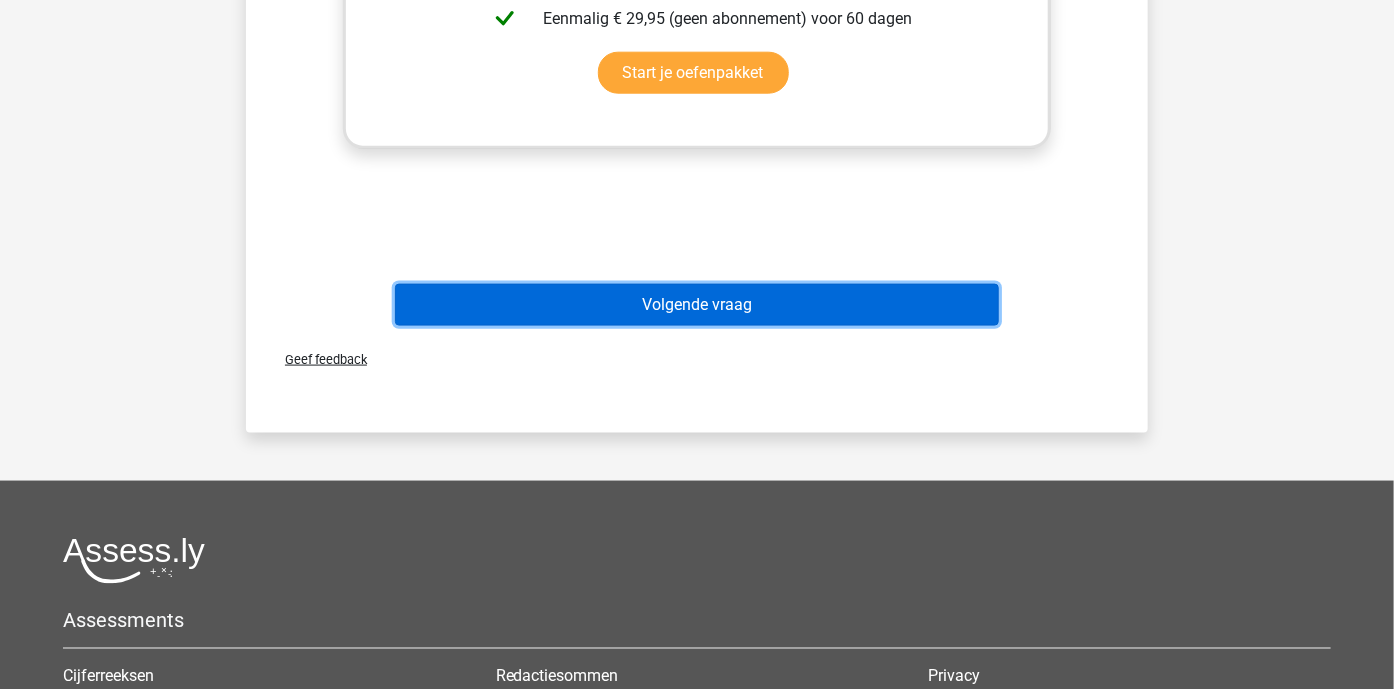 click on "Volgende vraag" at bounding box center (697, 305) 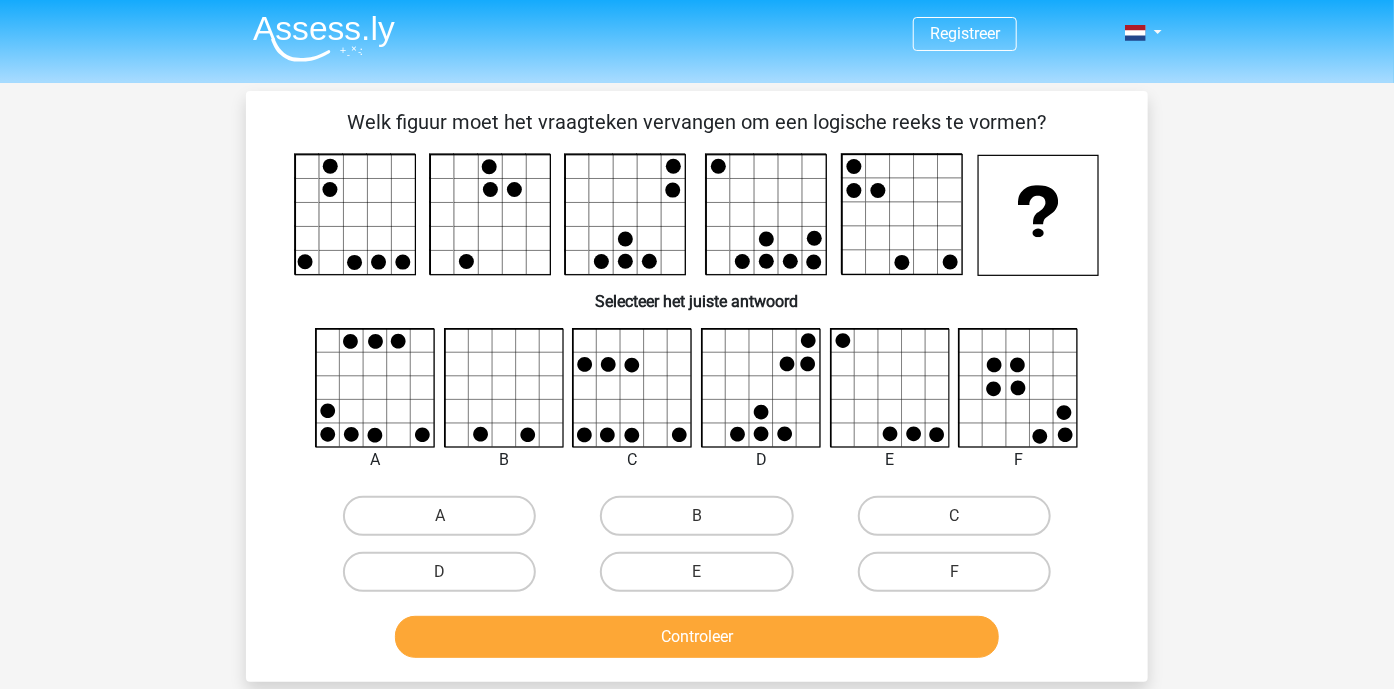 scroll, scrollTop: 92, scrollLeft: 0, axis: vertical 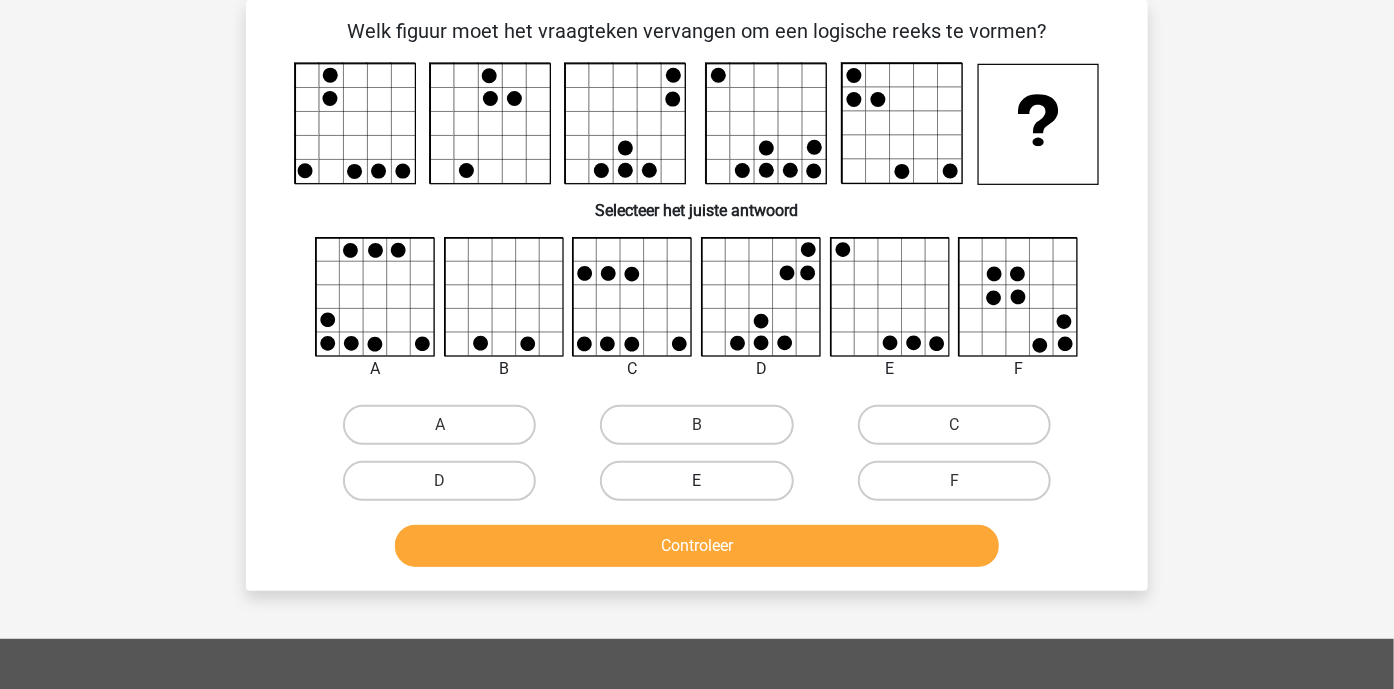 click on "E" at bounding box center [696, 481] 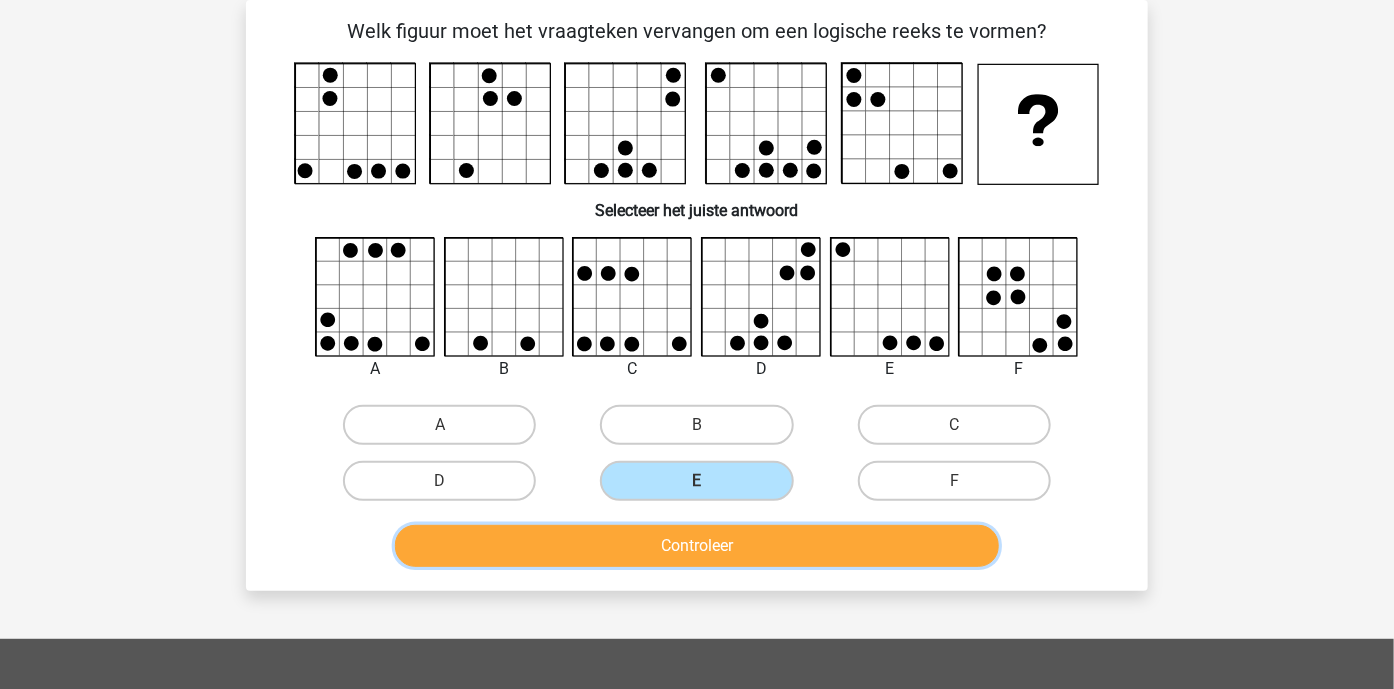 click on "Controleer" at bounding box center (697, 546) 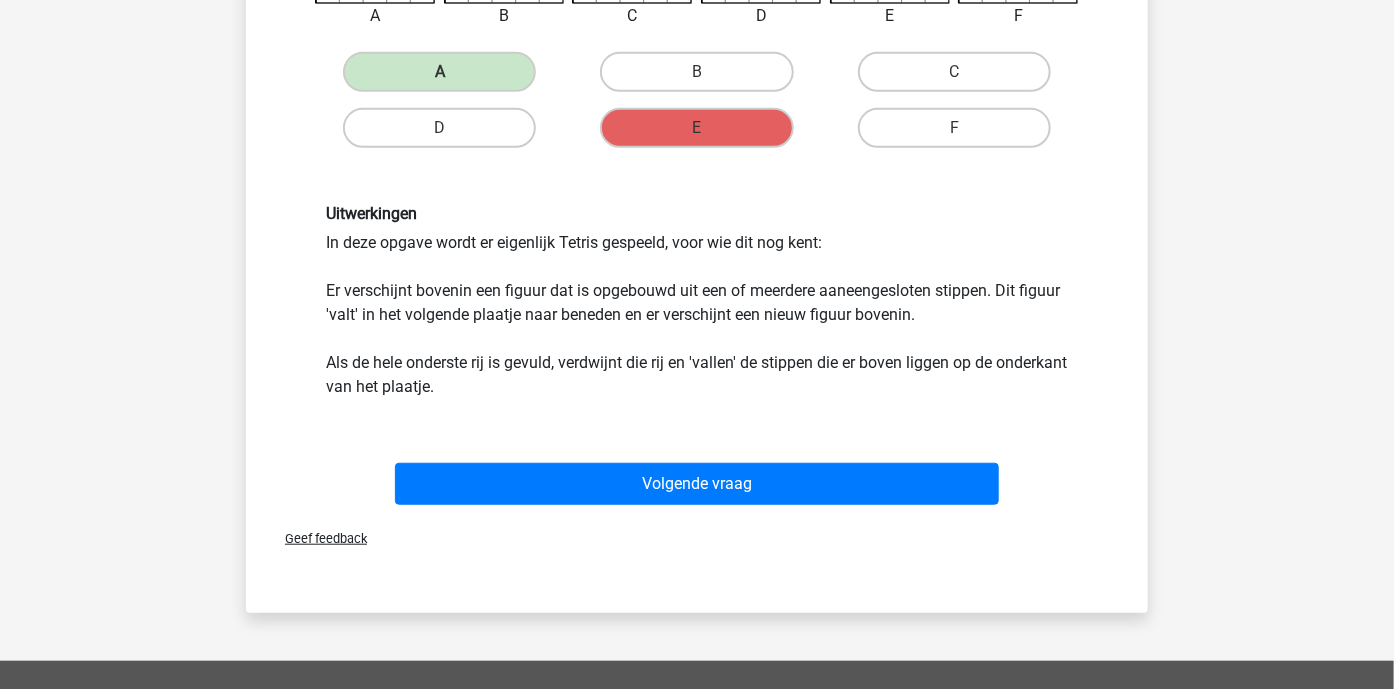 scroll, scrollTop: 456, scrollLeft: 0, axis: vertical 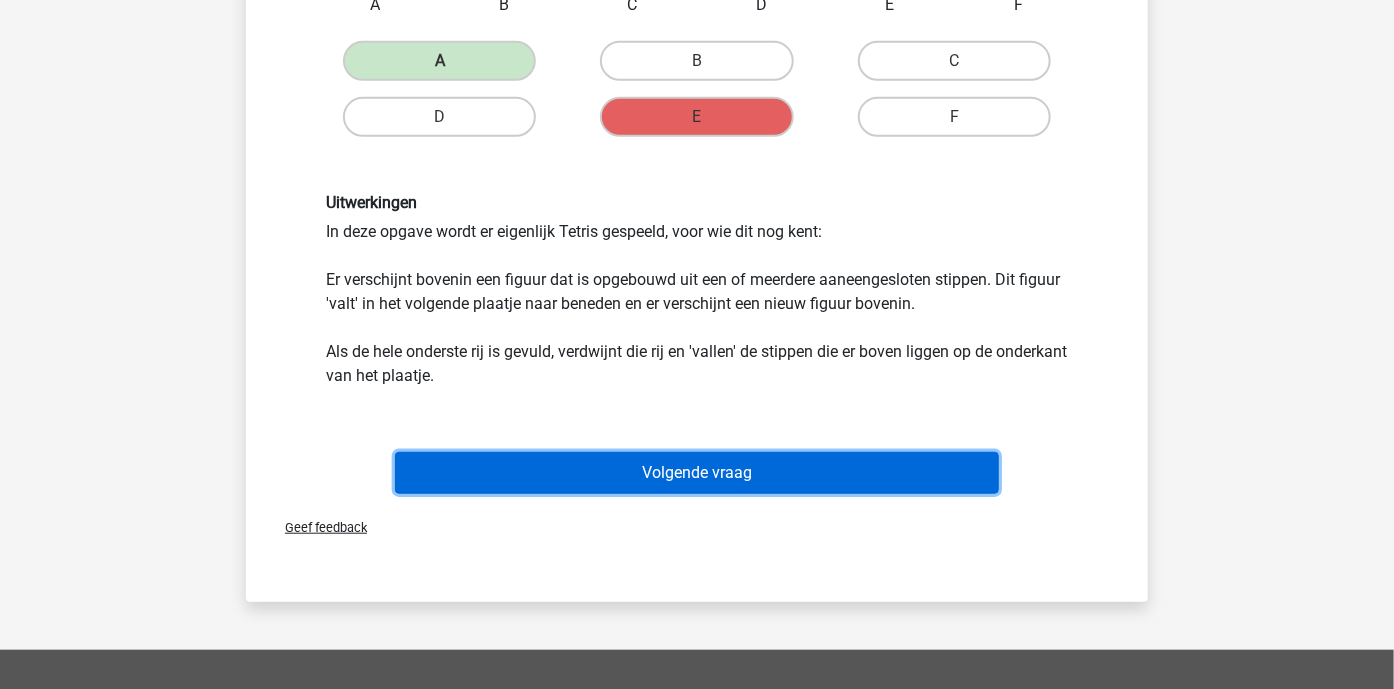 click on "Volgende vraag" at bounding box center (697, 473) 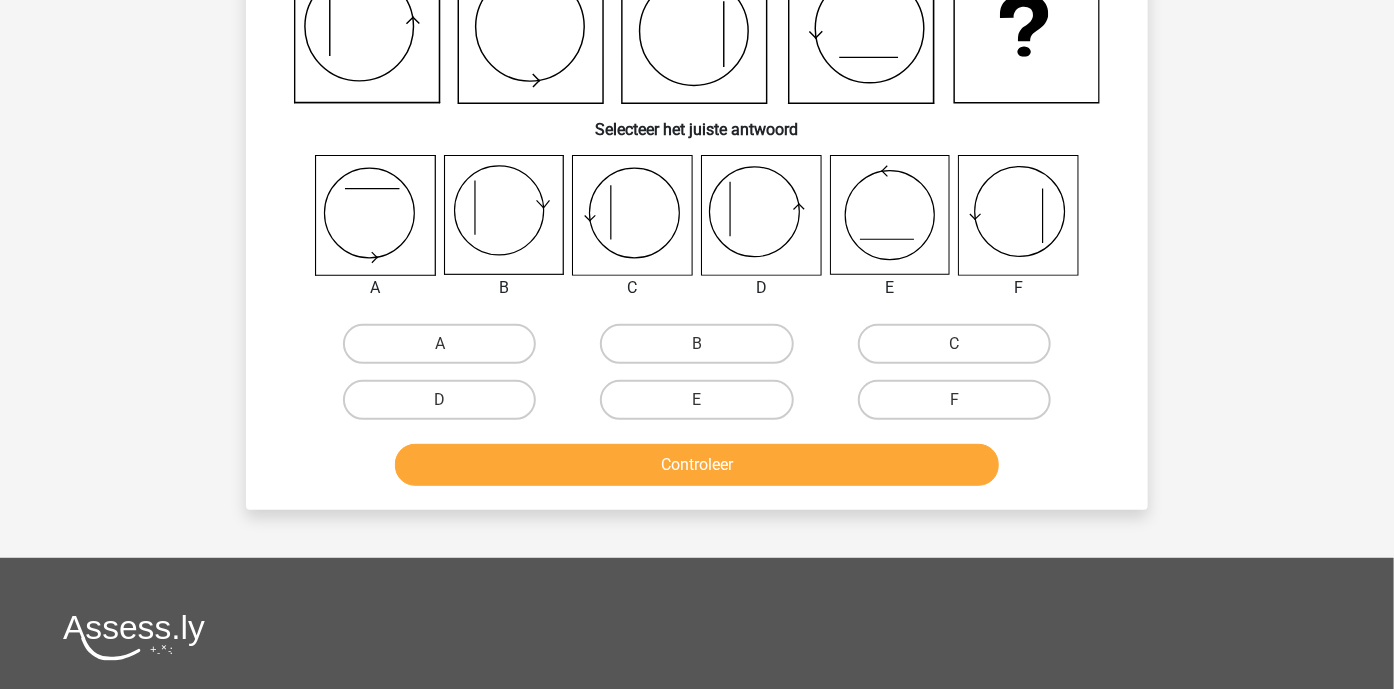 scroll, scrollTop: 92, scrollLeft: 0, axis: vertical 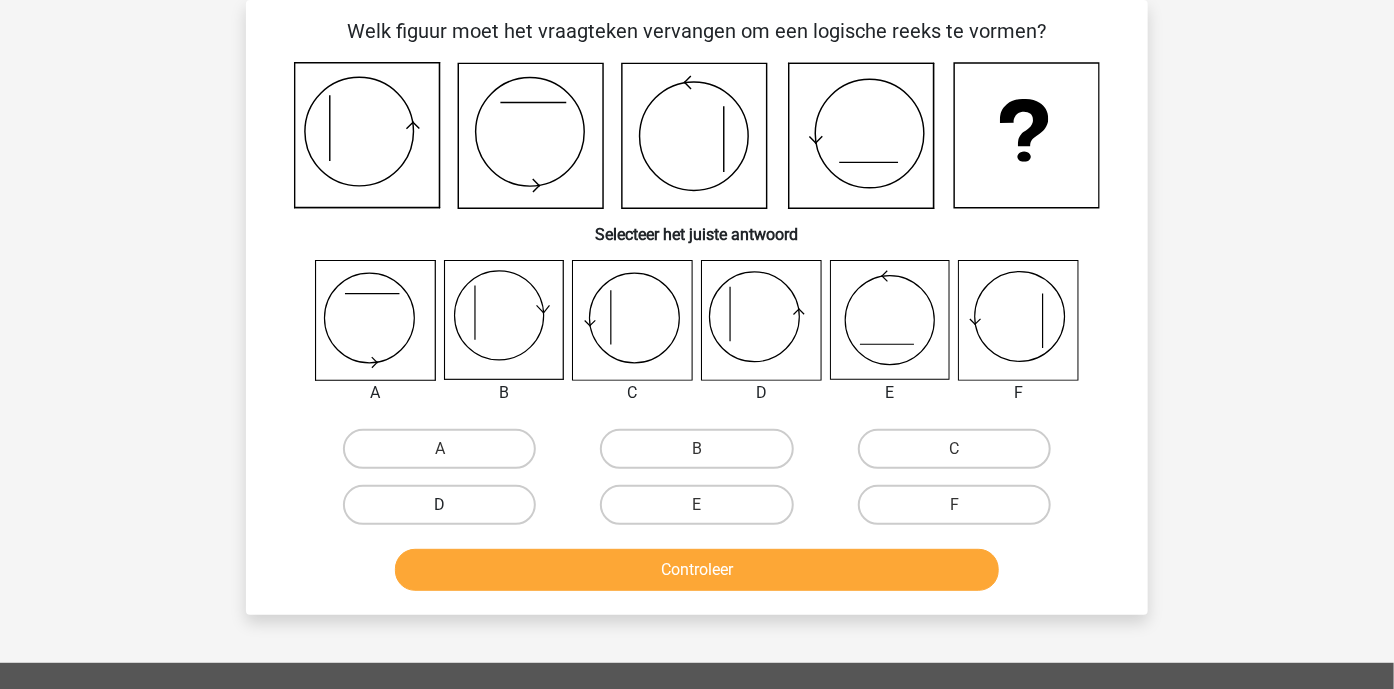click on "D" at bounding box center [439, 505] 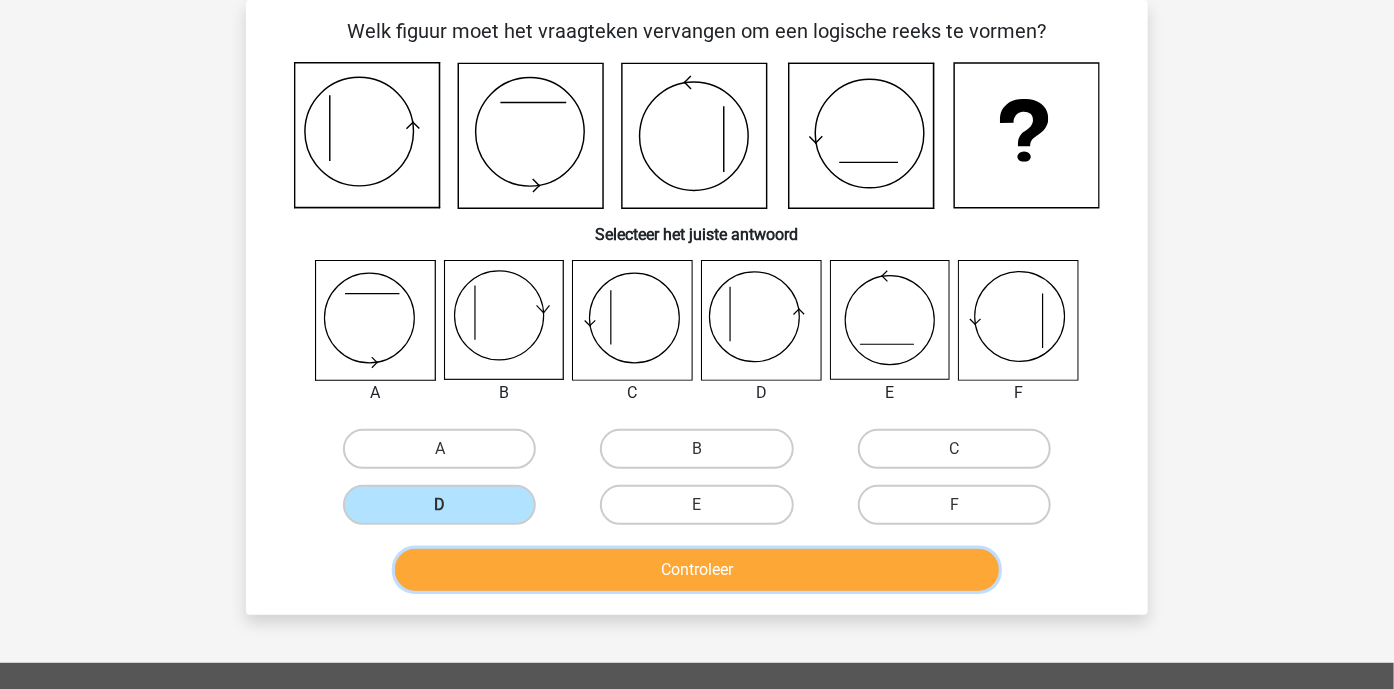 click on "Controleer" at bounding box center (697, 570) 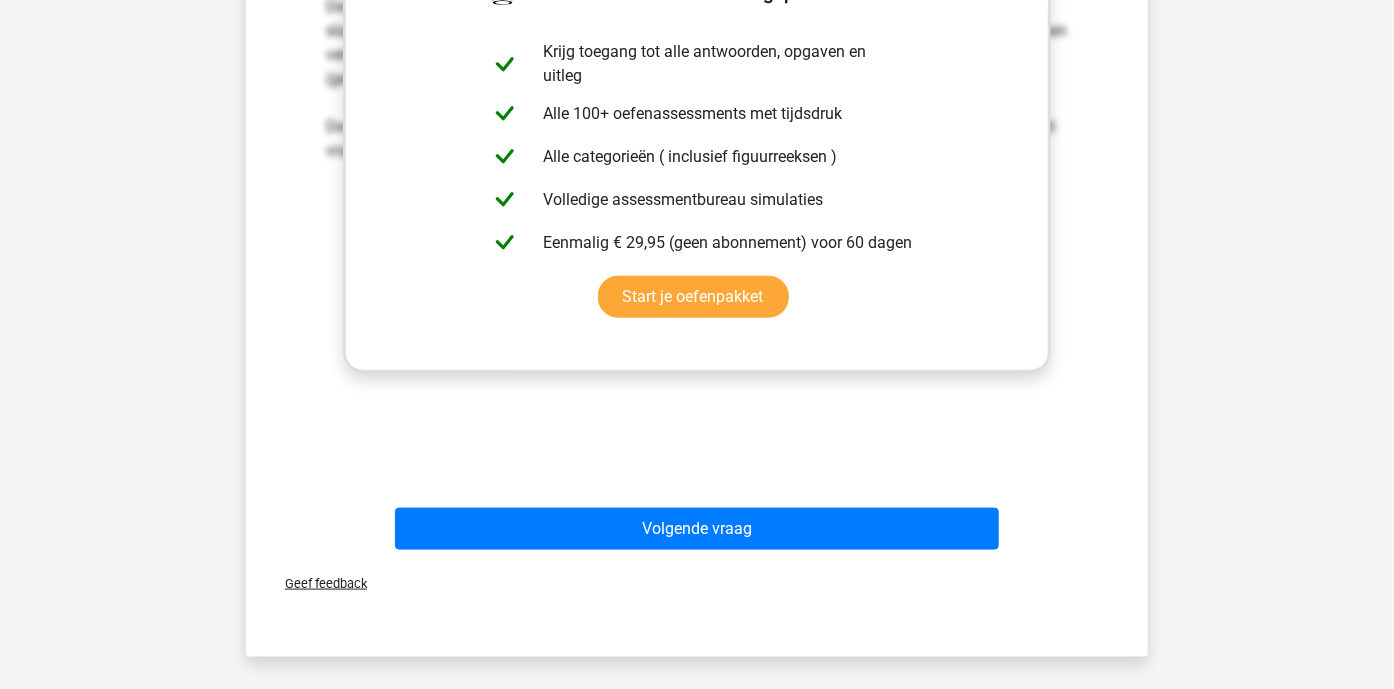 scroll, scrollTop: 819, scrollLeft: 0, axis: vertical 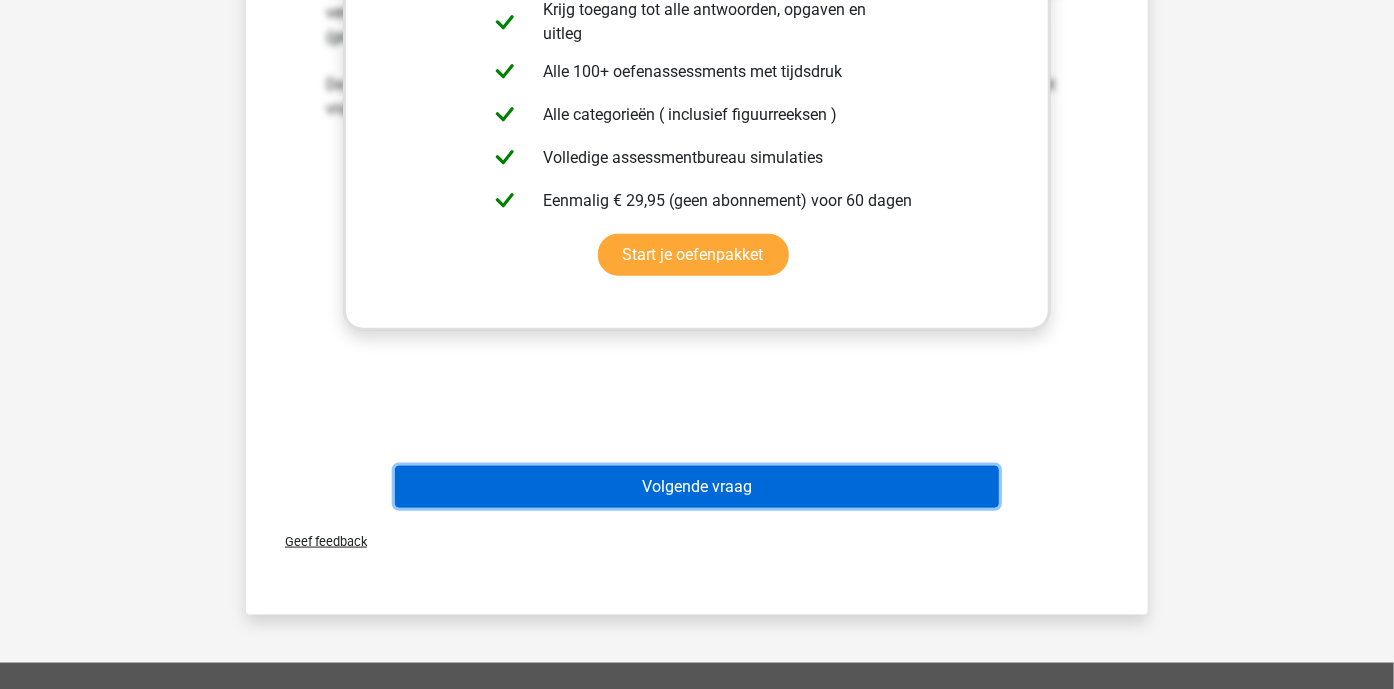 click on "Volgende vraag" at bounding box center [697, 487] 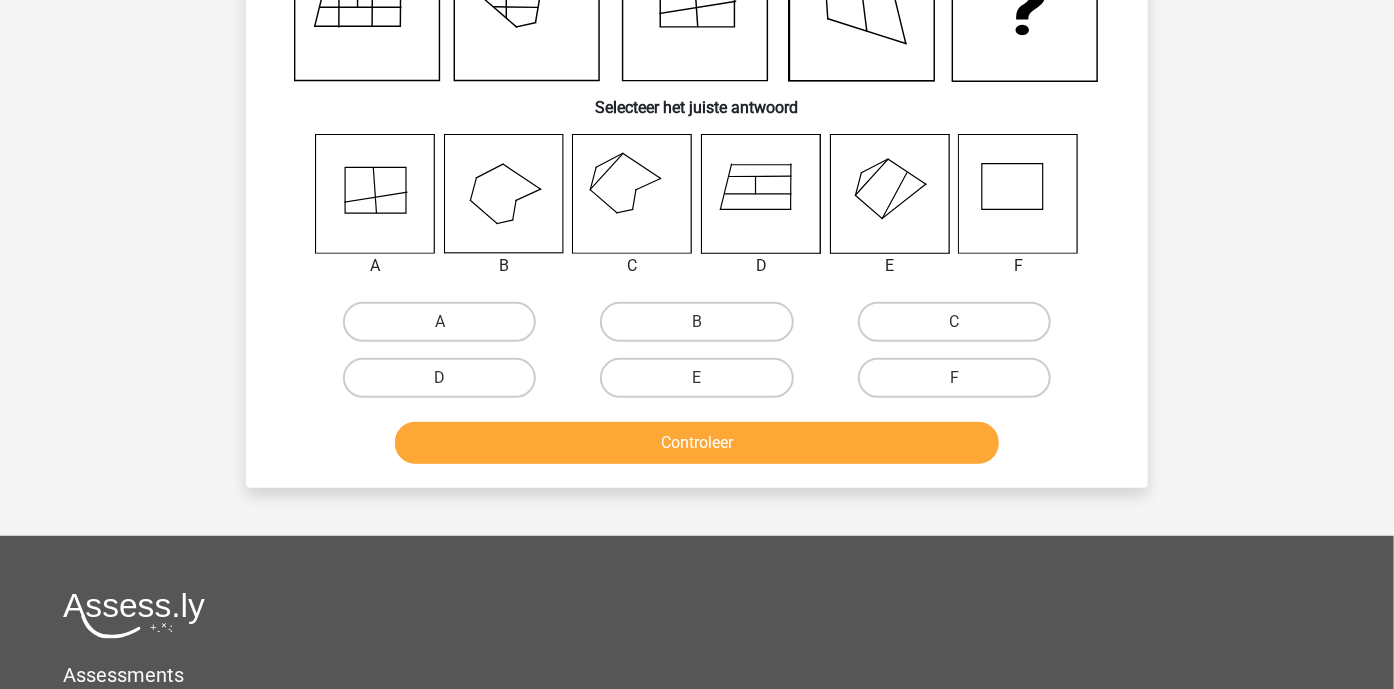 scroll, scrollTop: 92, scrollLeft: 0, axis: vertical 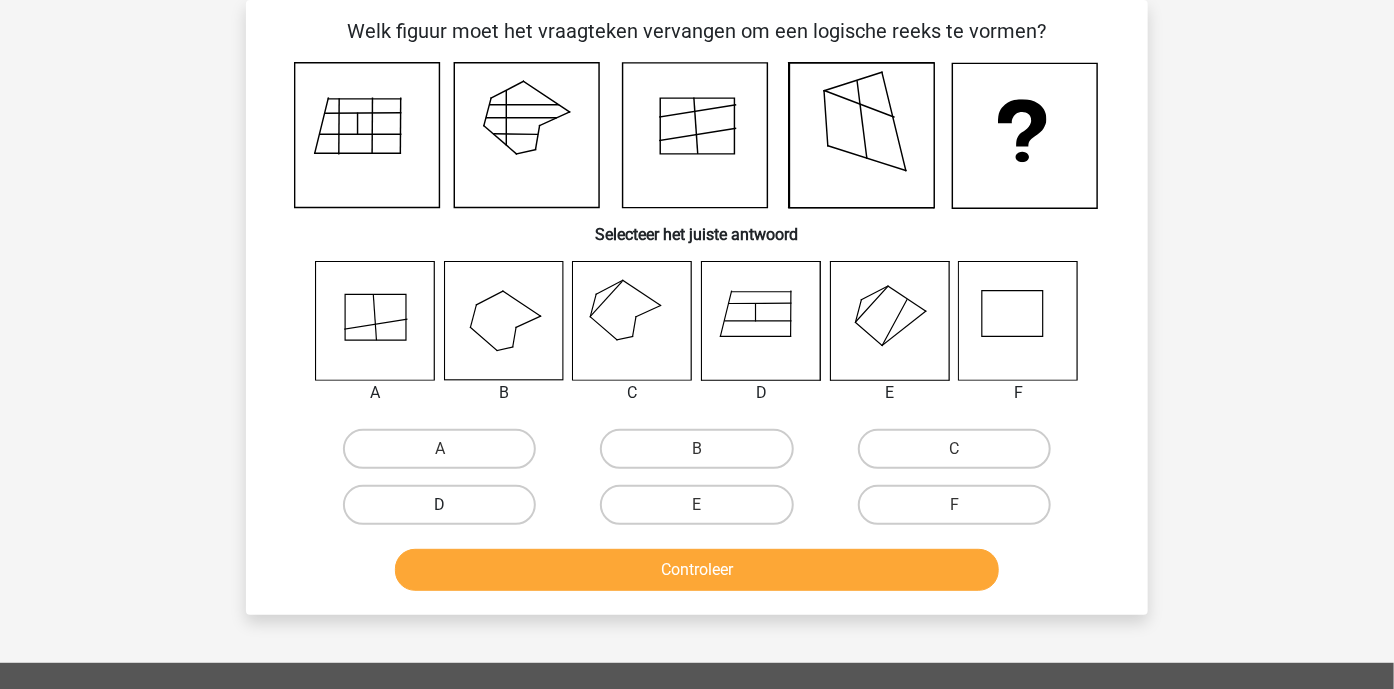 click on "D" at bounding box center [439, 505] 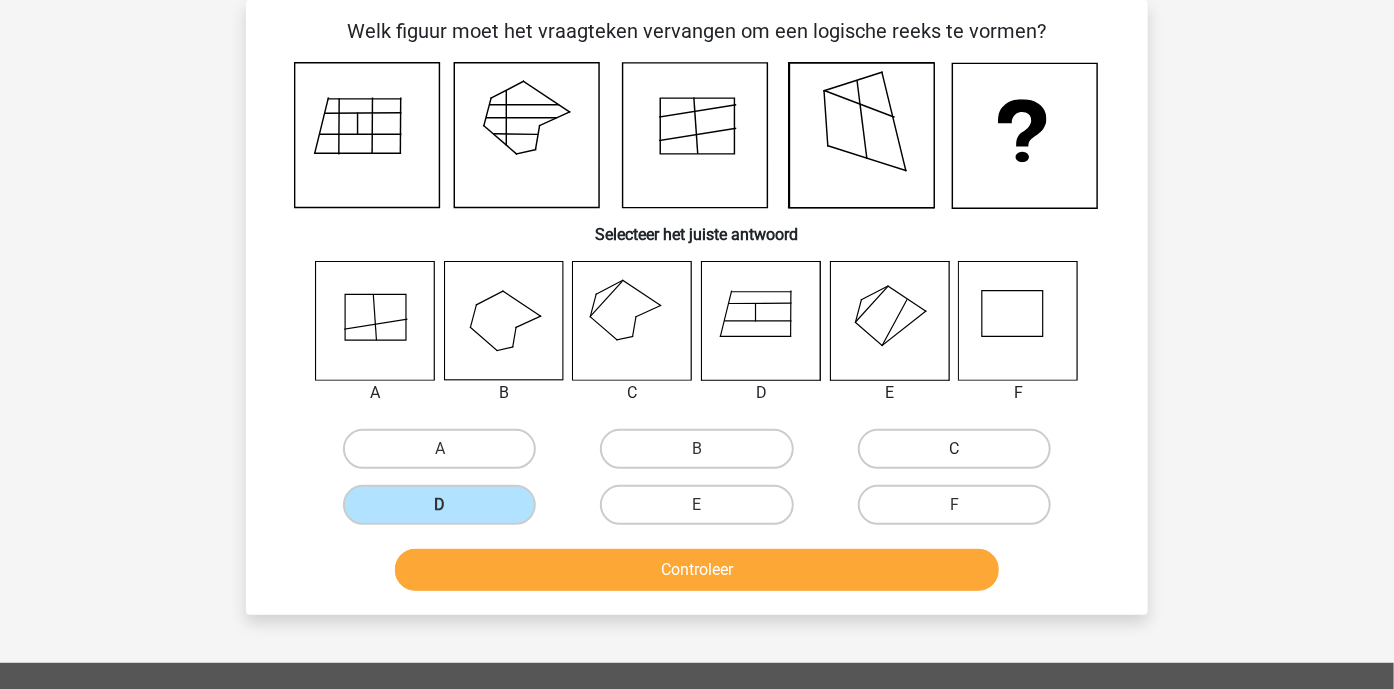 click on "C" at bounding box center [954, 449] 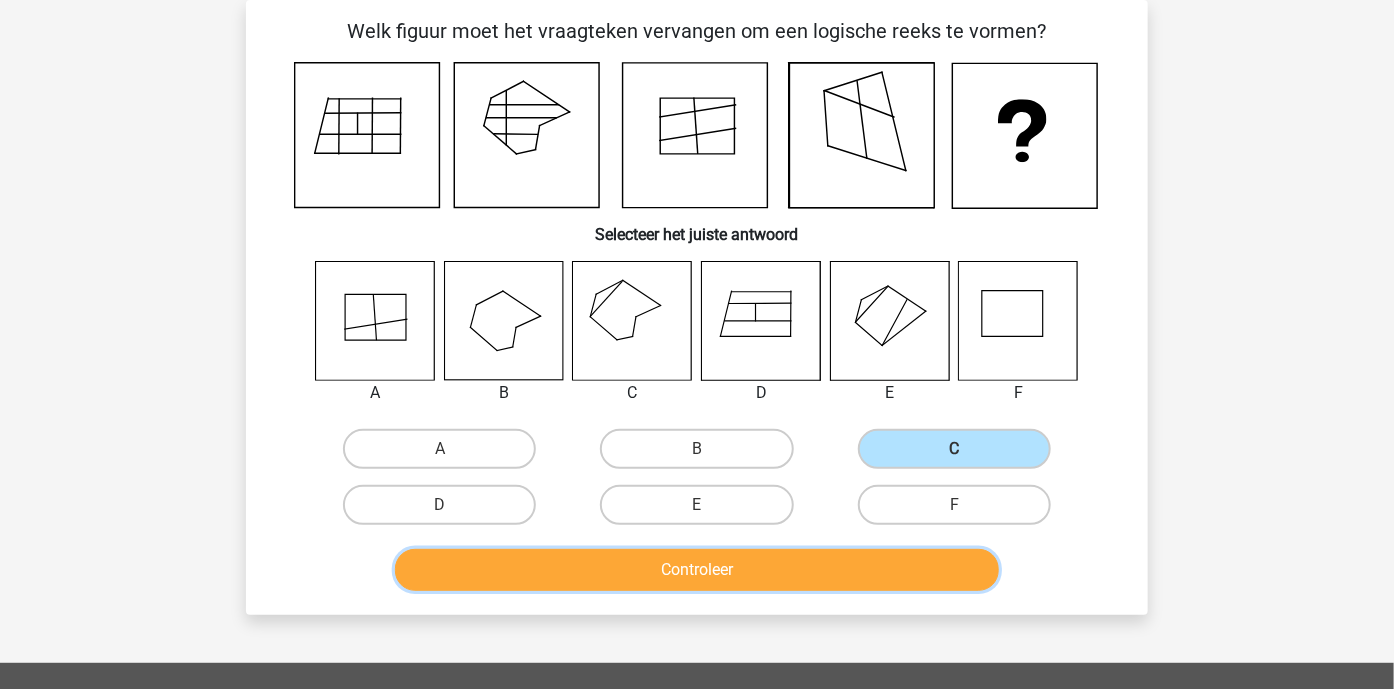 click on "Controleer" at bounding box center [697, 570] 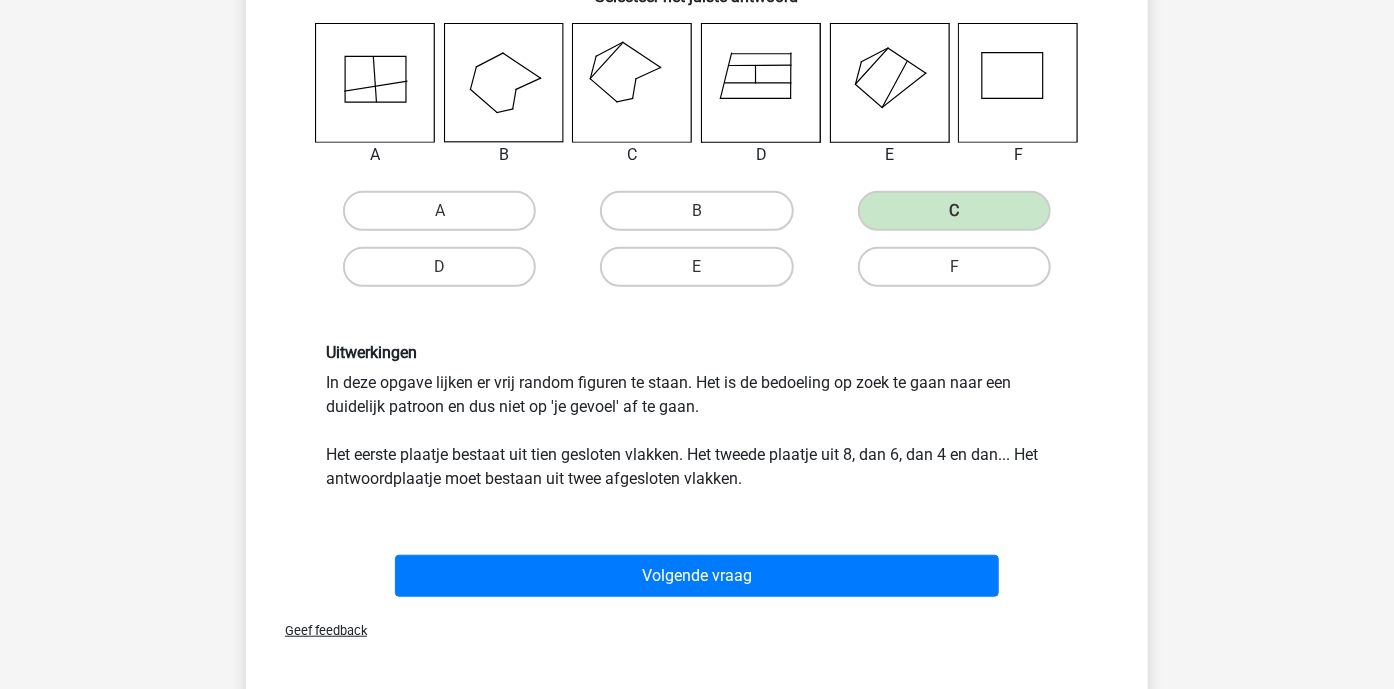 scroll, scrollTop: 545, scrollLeft: 0, axis: vertical 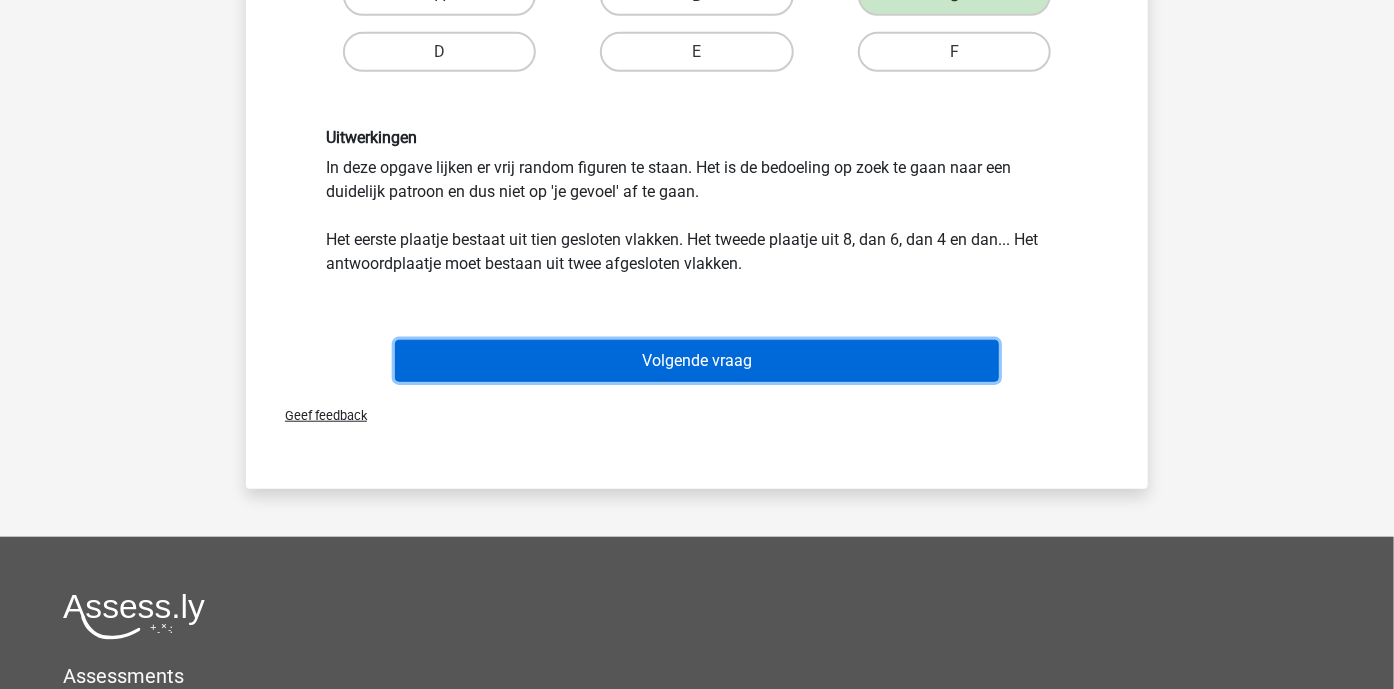 click on "Volgende vraag" at bounding box center (697, 361) 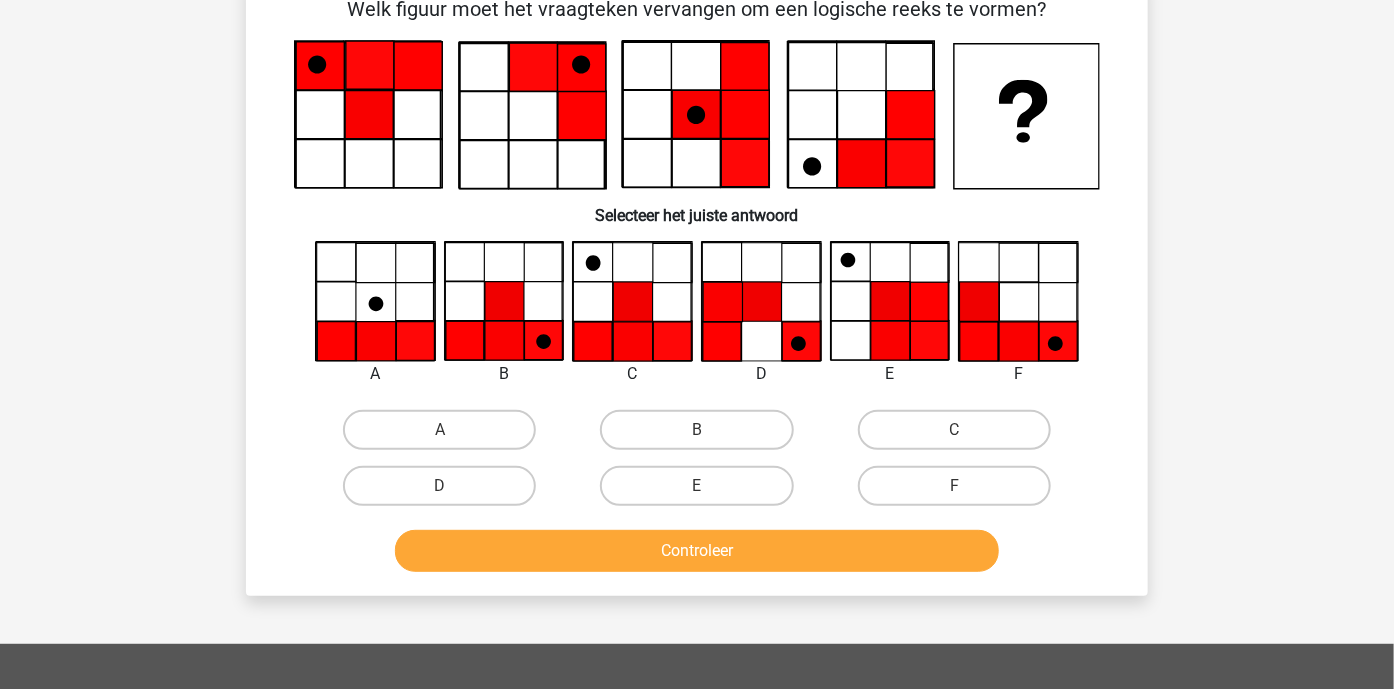scroll, scrollTop: 92, scrollLeft: 0, axis: vertical 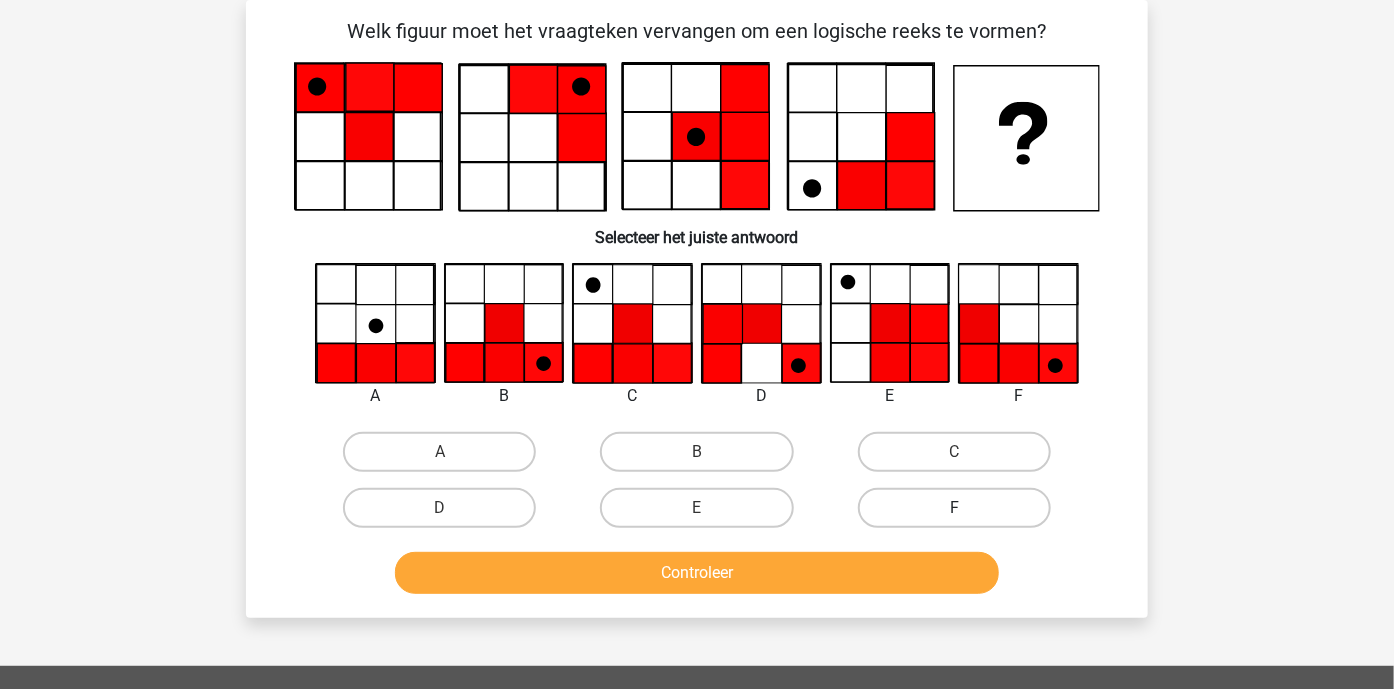 click on "F" at bounding box center (954, 508) 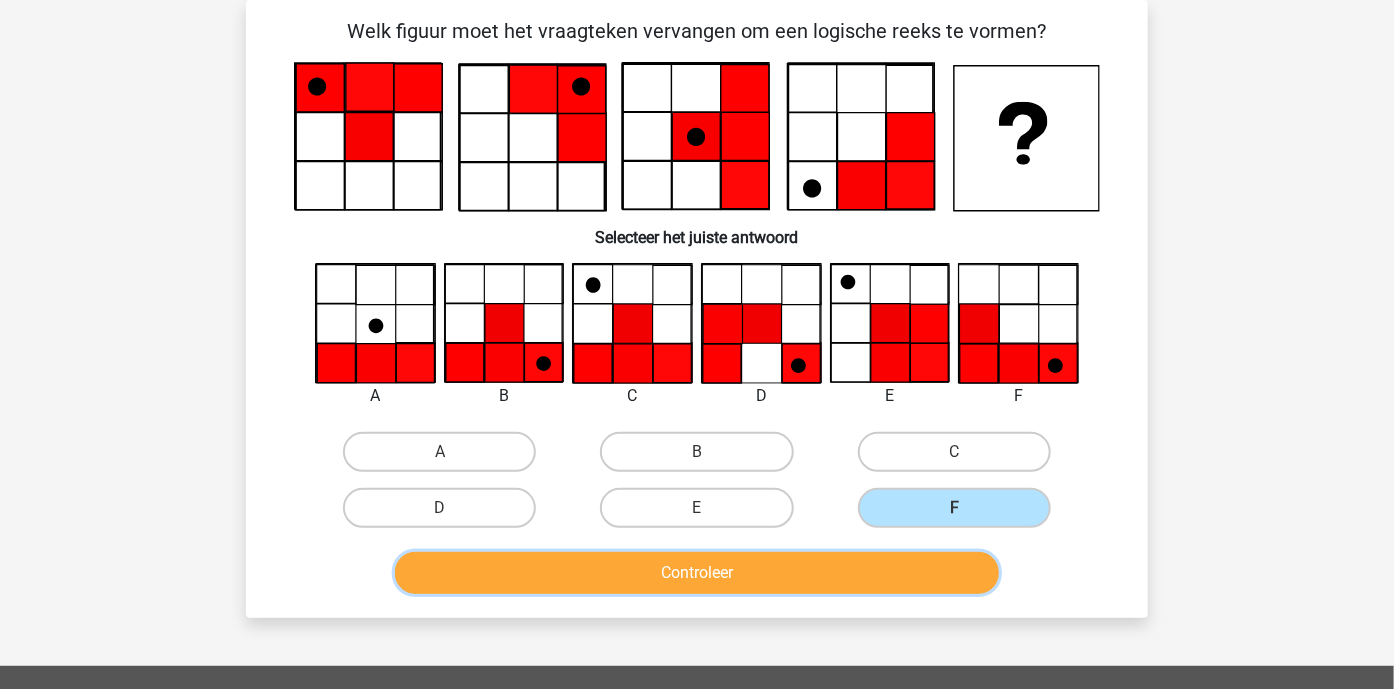 click on "Controleer" at bounding box center (697, 573) 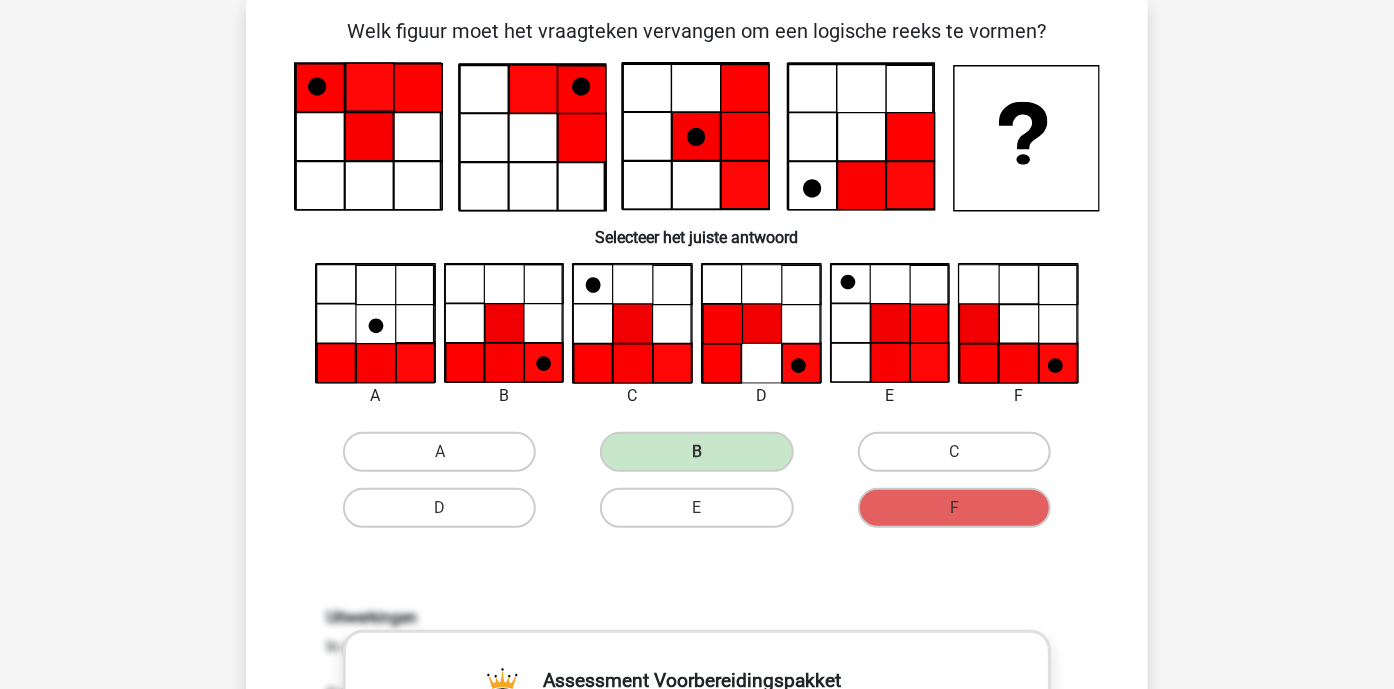 click 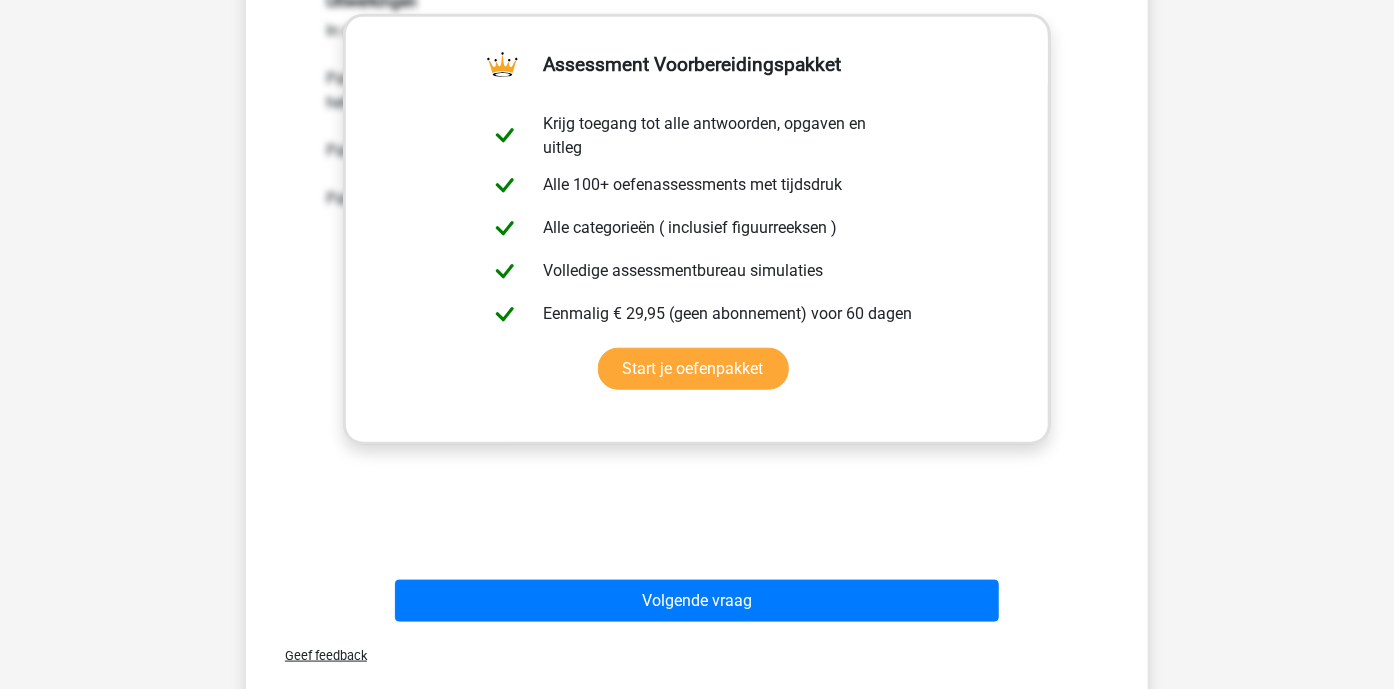 scroll, scrollTop: 819, scrollLeft: 0, axis: vertical 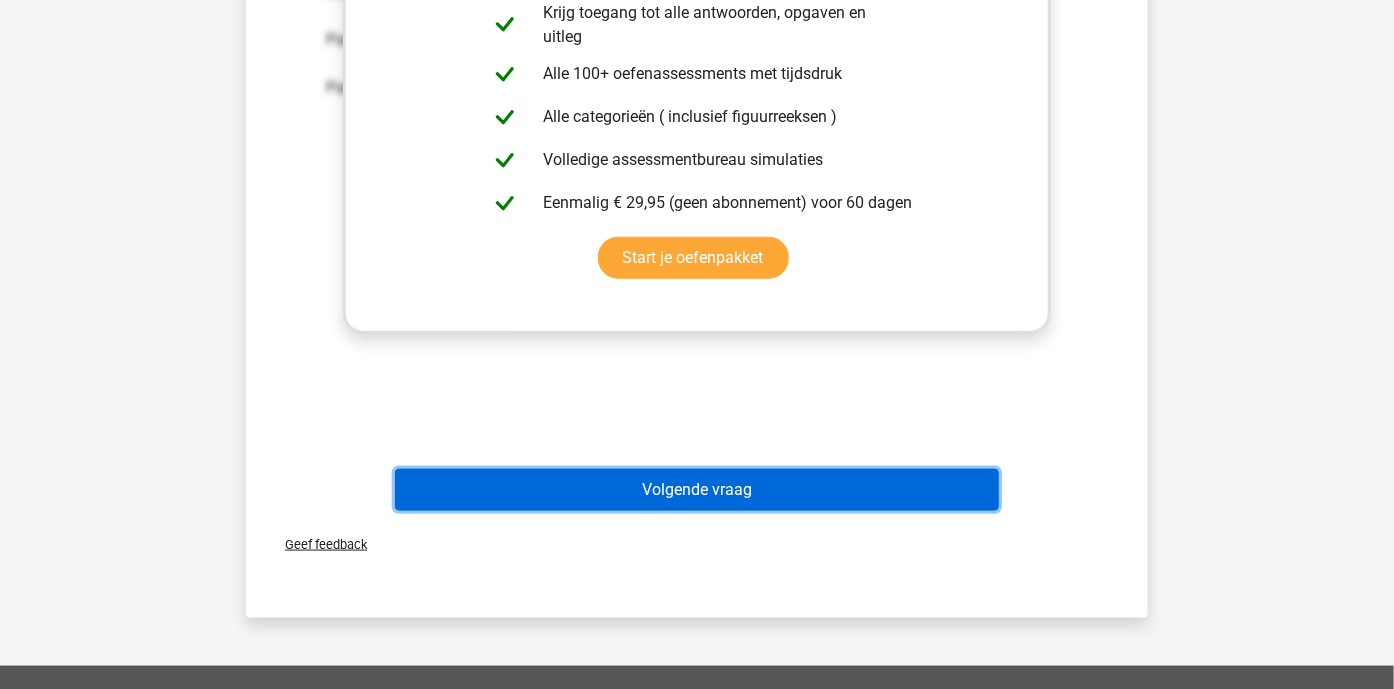 click on "Volgende vraag" at bounding box center [697, 490] 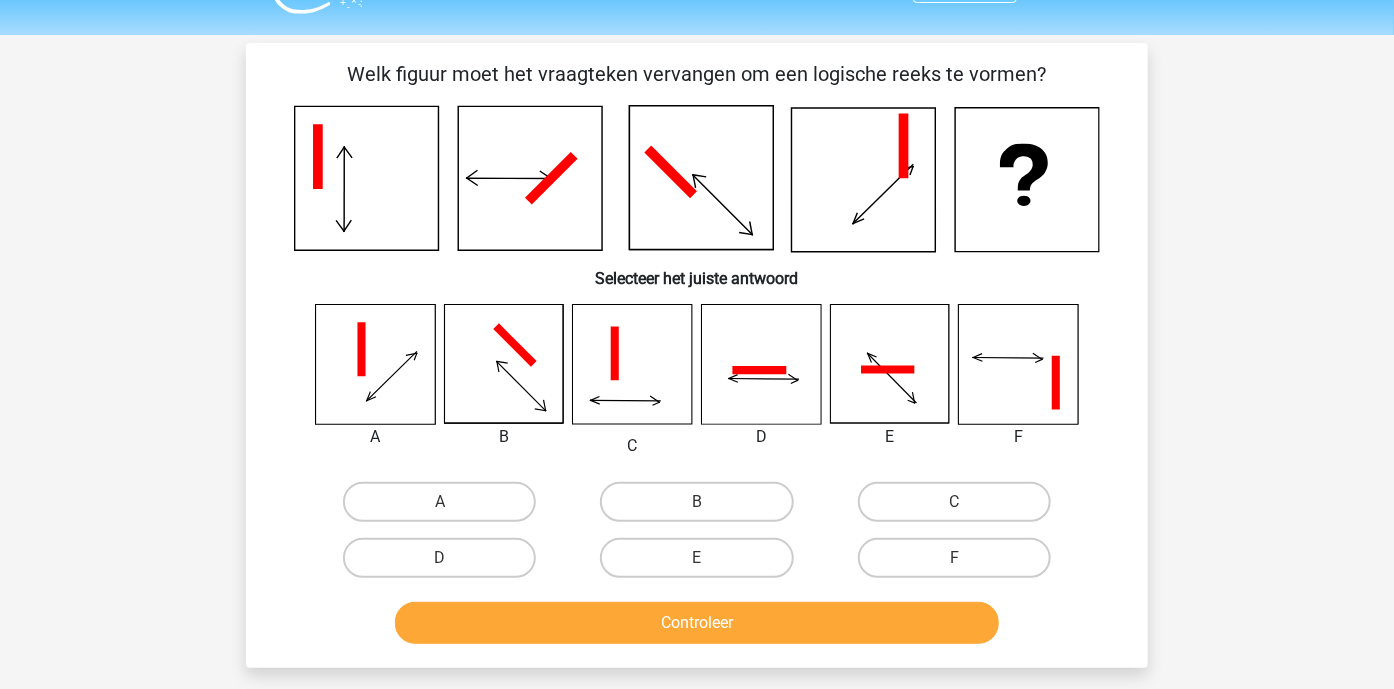 scroll, scrollTop: 90, scrollLeft: 0, axis: vertical 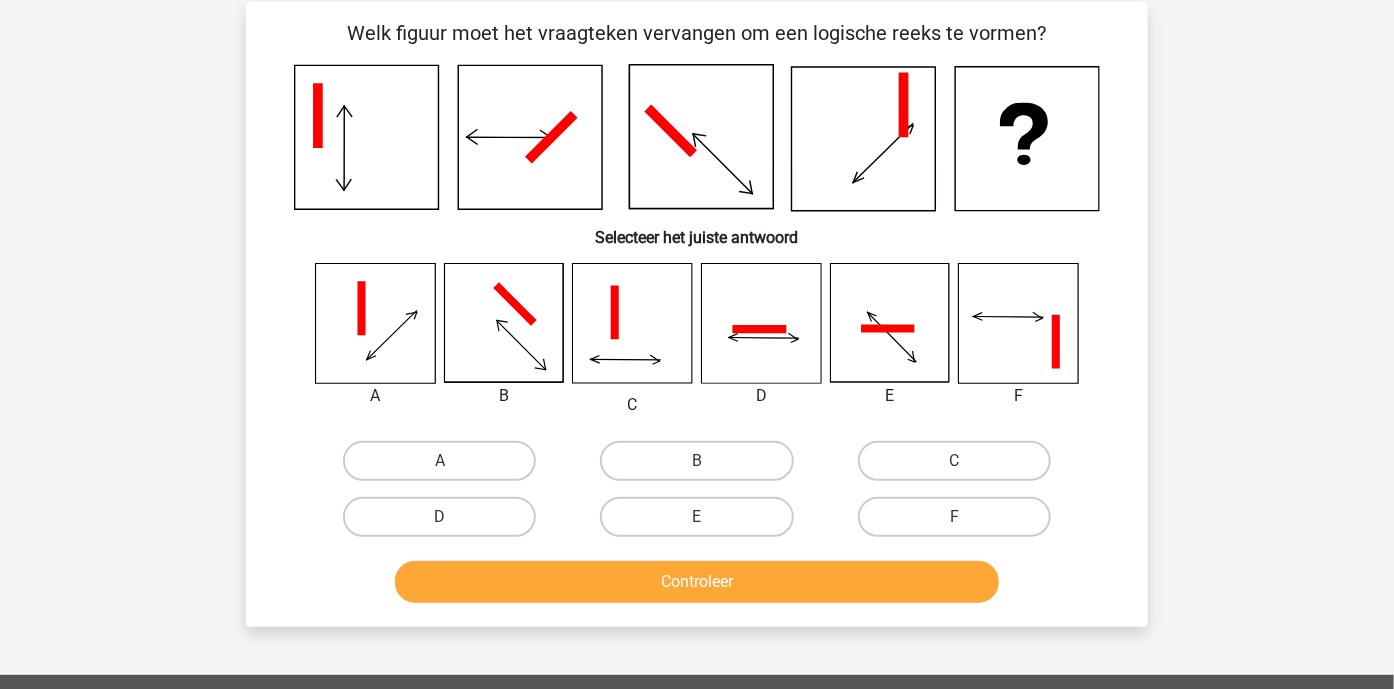 click on "B" at bounding box center (703, 467) 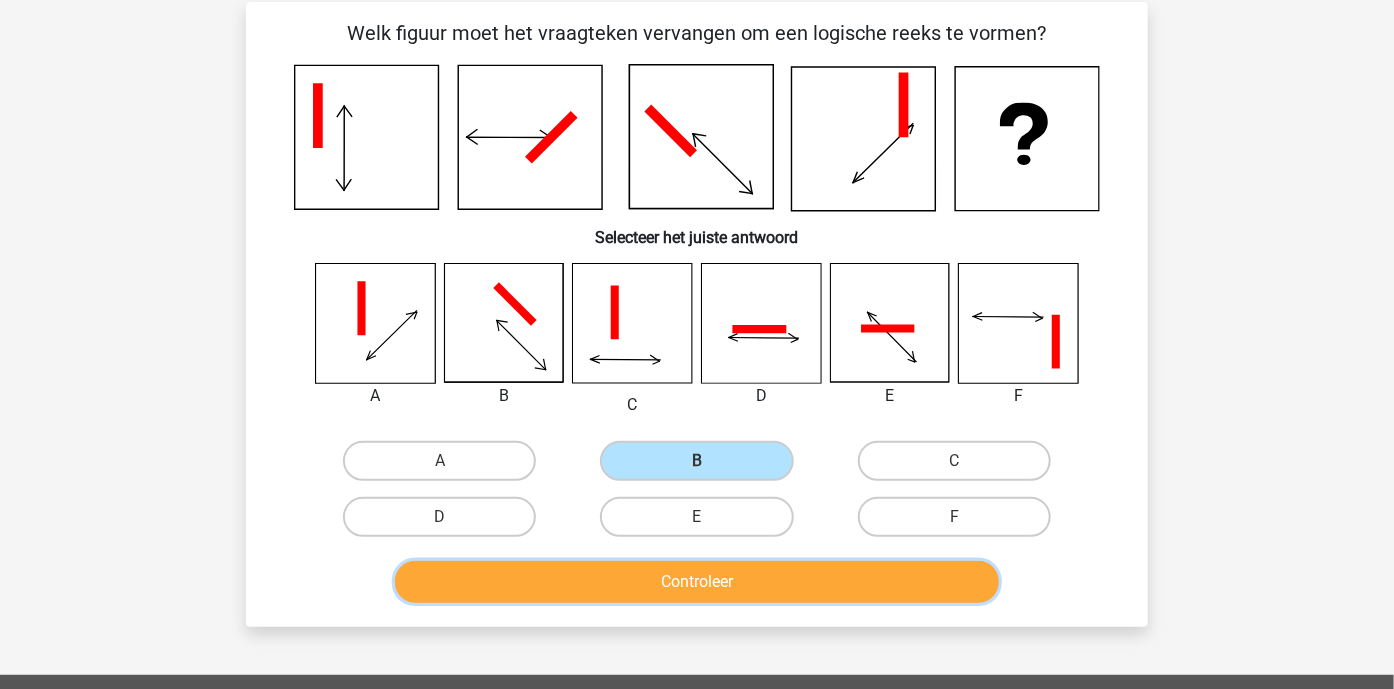 click on "Controleer" at bounding box center [697, 582] 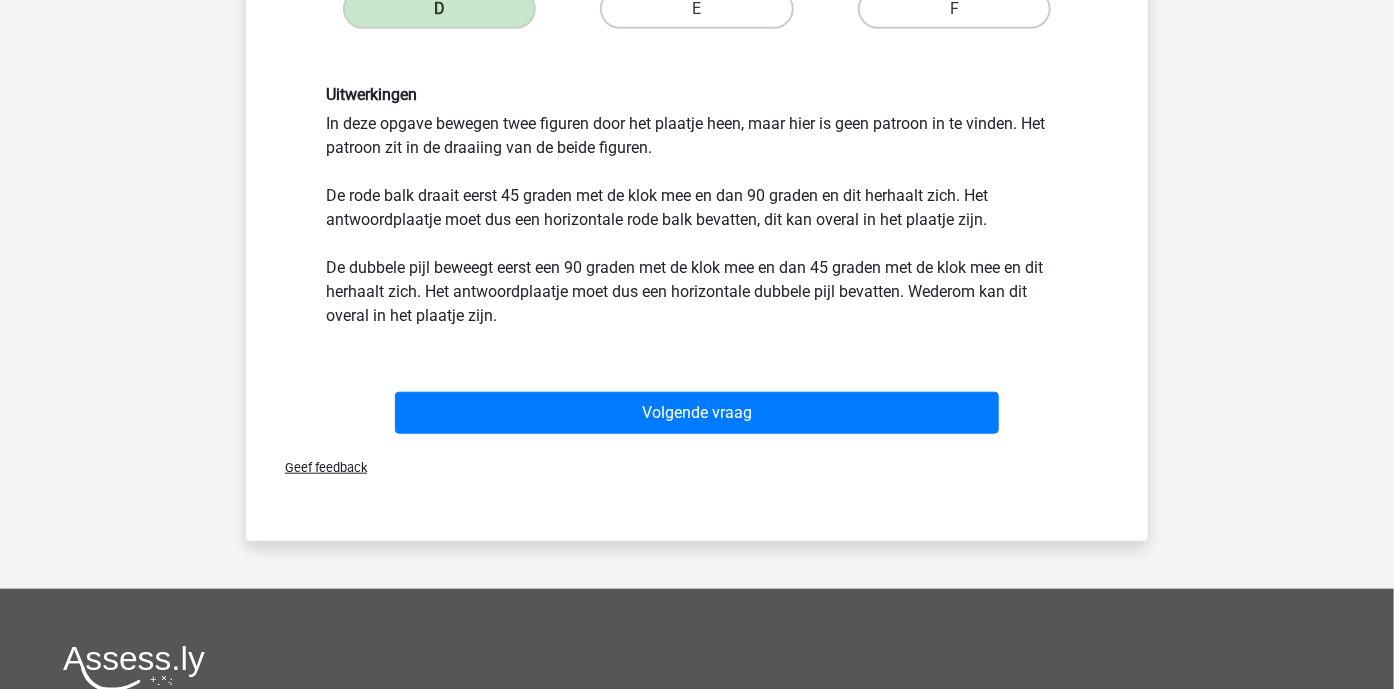 scroll, scrollTop: 636, scrollLeft: 0, axis: vertical 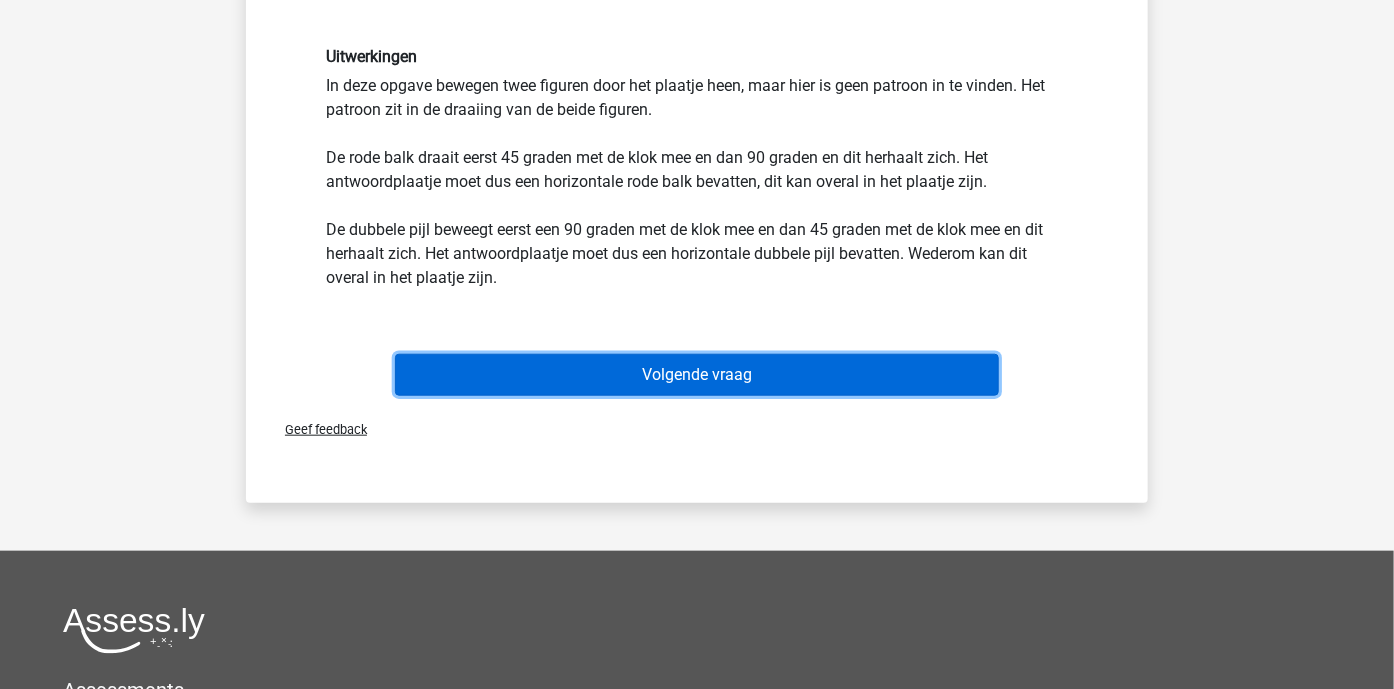 click on "Volgende vraag" at bounding box center [697, 375] 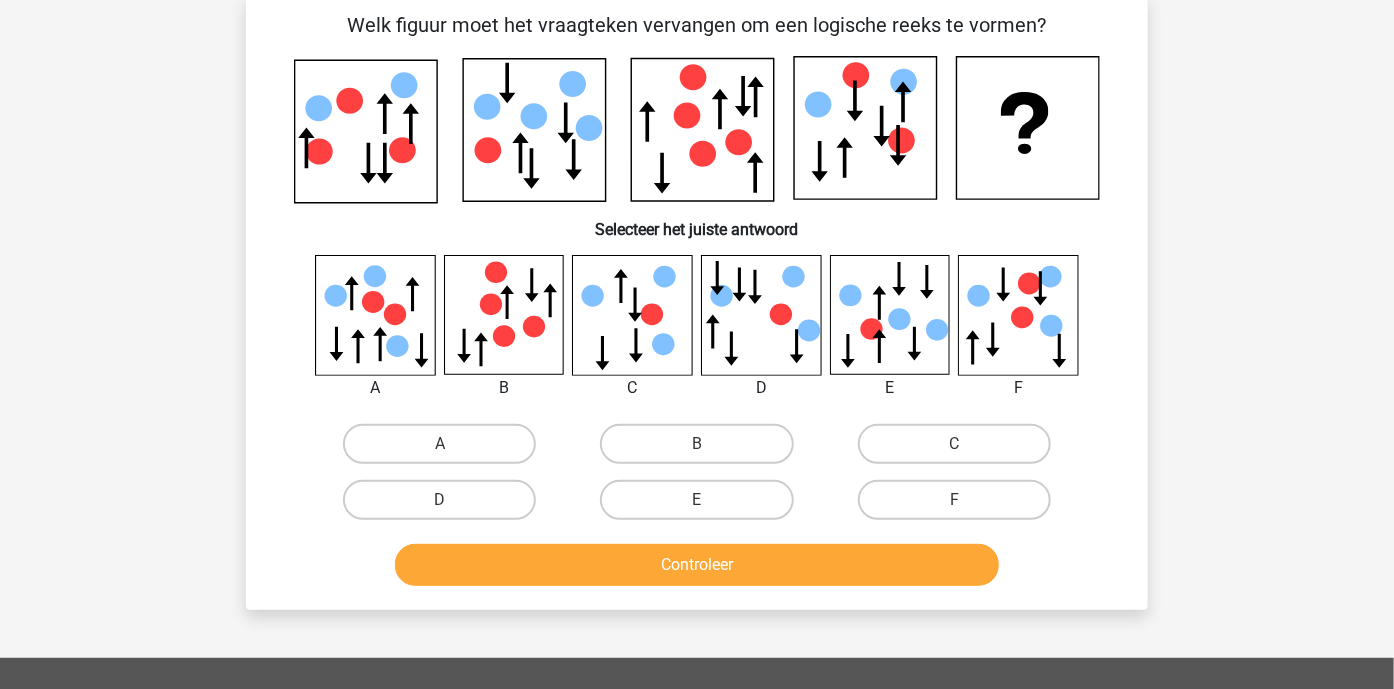 scroll, scrollTop: 92, scrollLeft: 0, axis: vertical 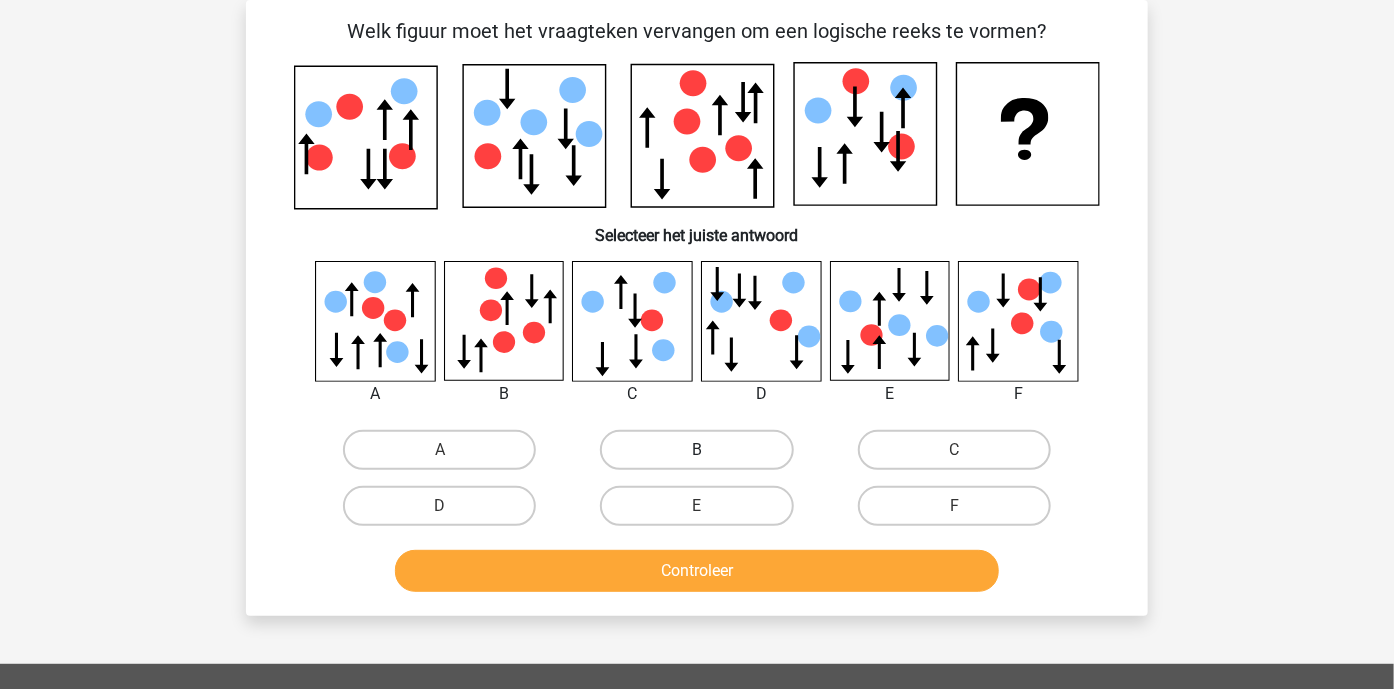 click on "B" at bounding box center [696, 450] 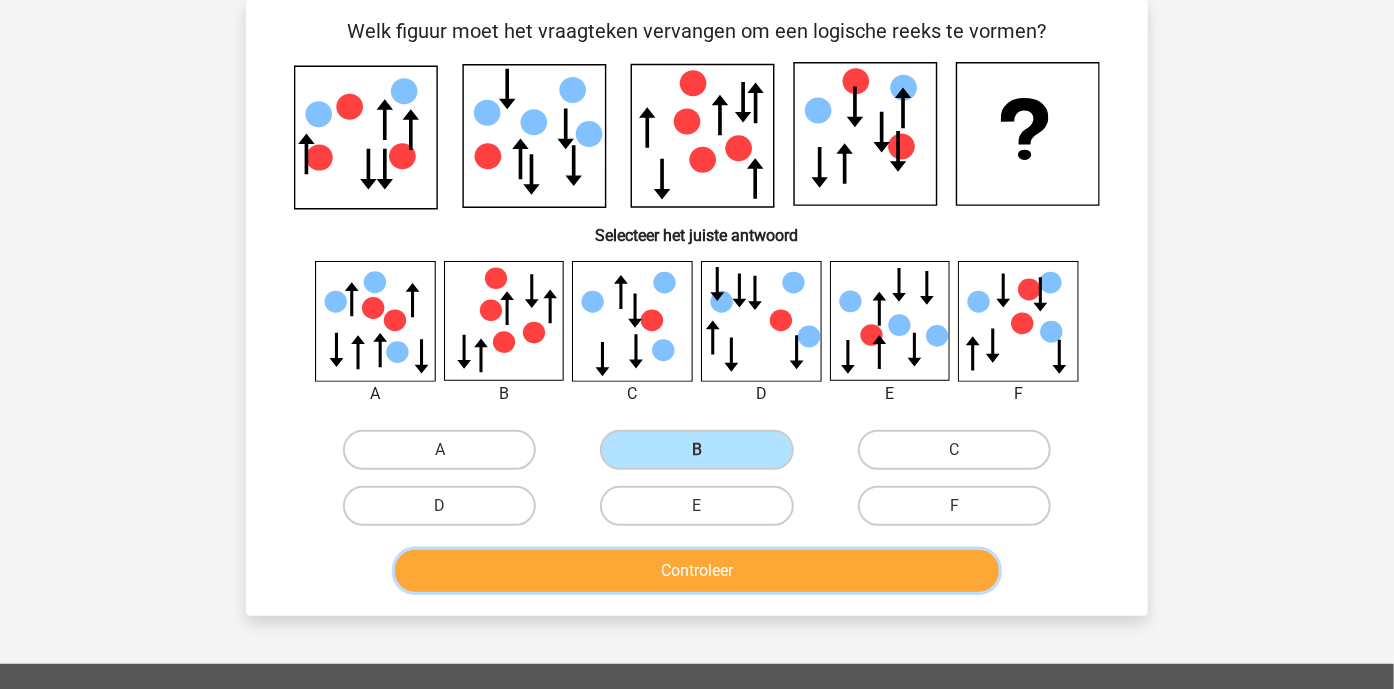 click on "Controleer" at bounding box center (697, 571) 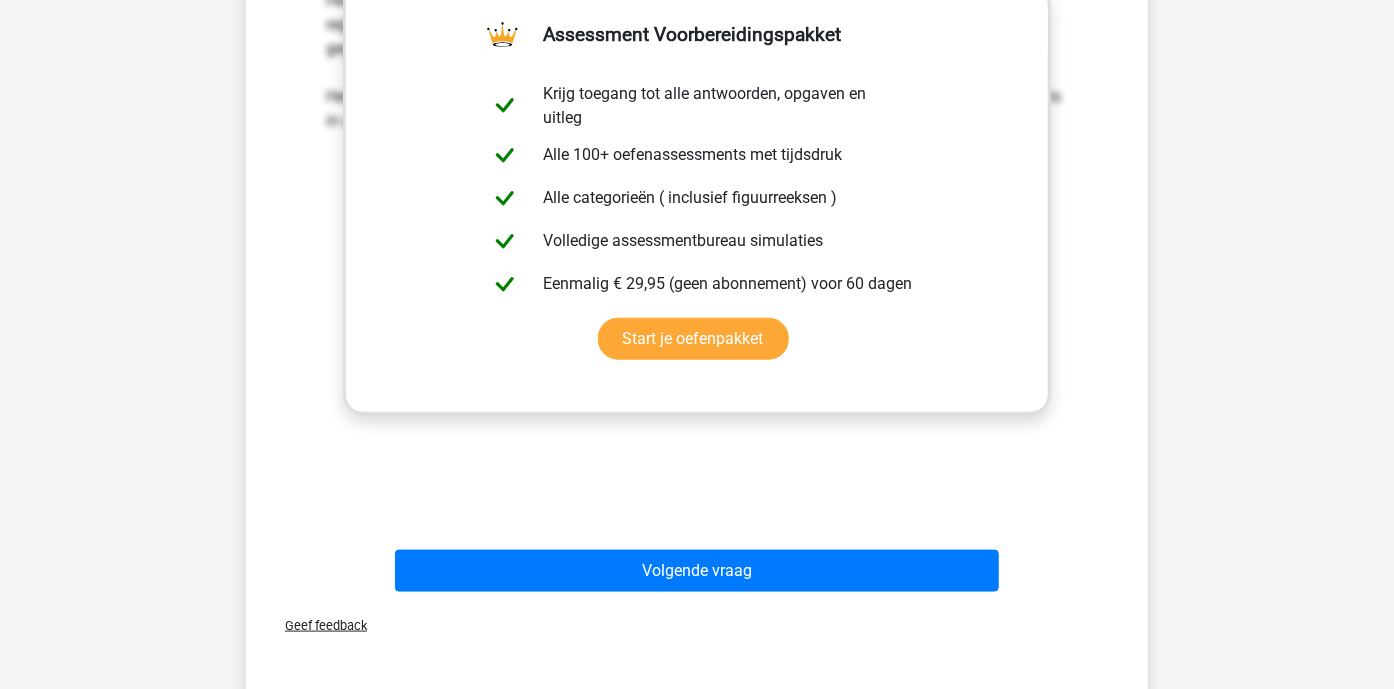 scroll, scrollTop: 819, scrollLeft: 0, axis: vertical 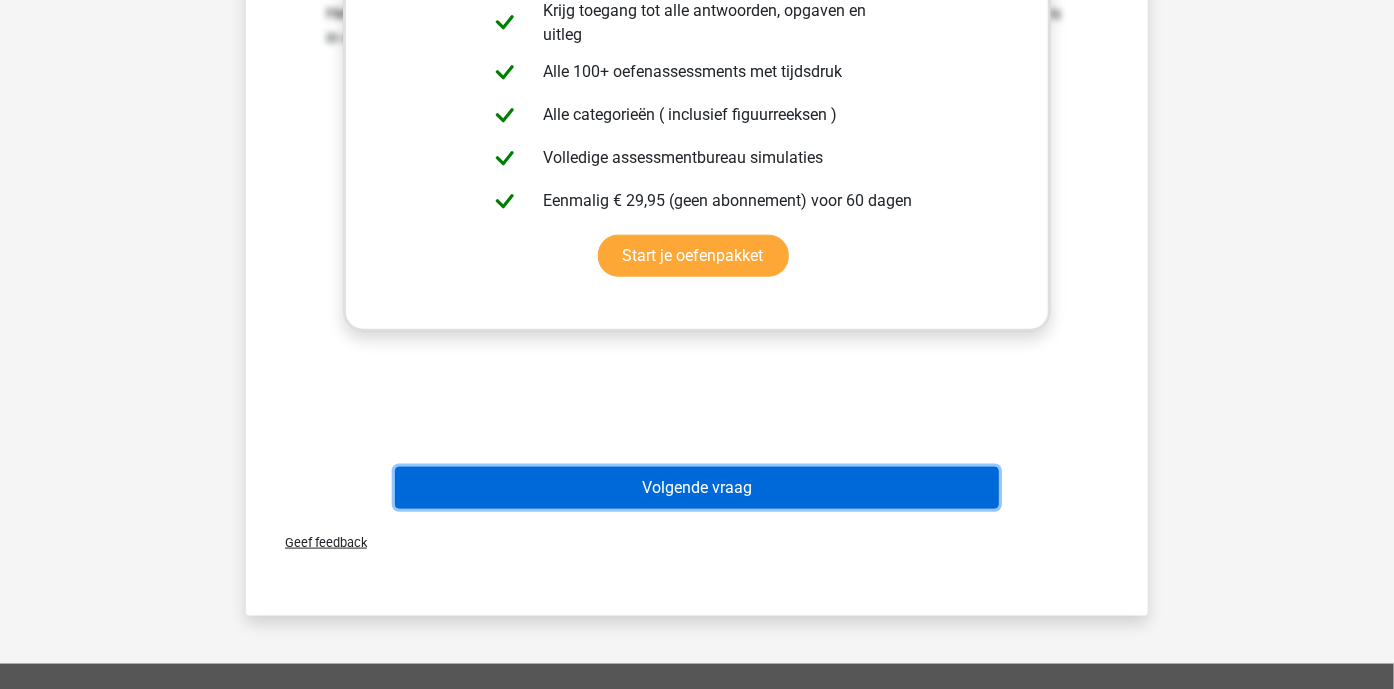 click on "Volgende vraag" at bounding box center (697, 488) 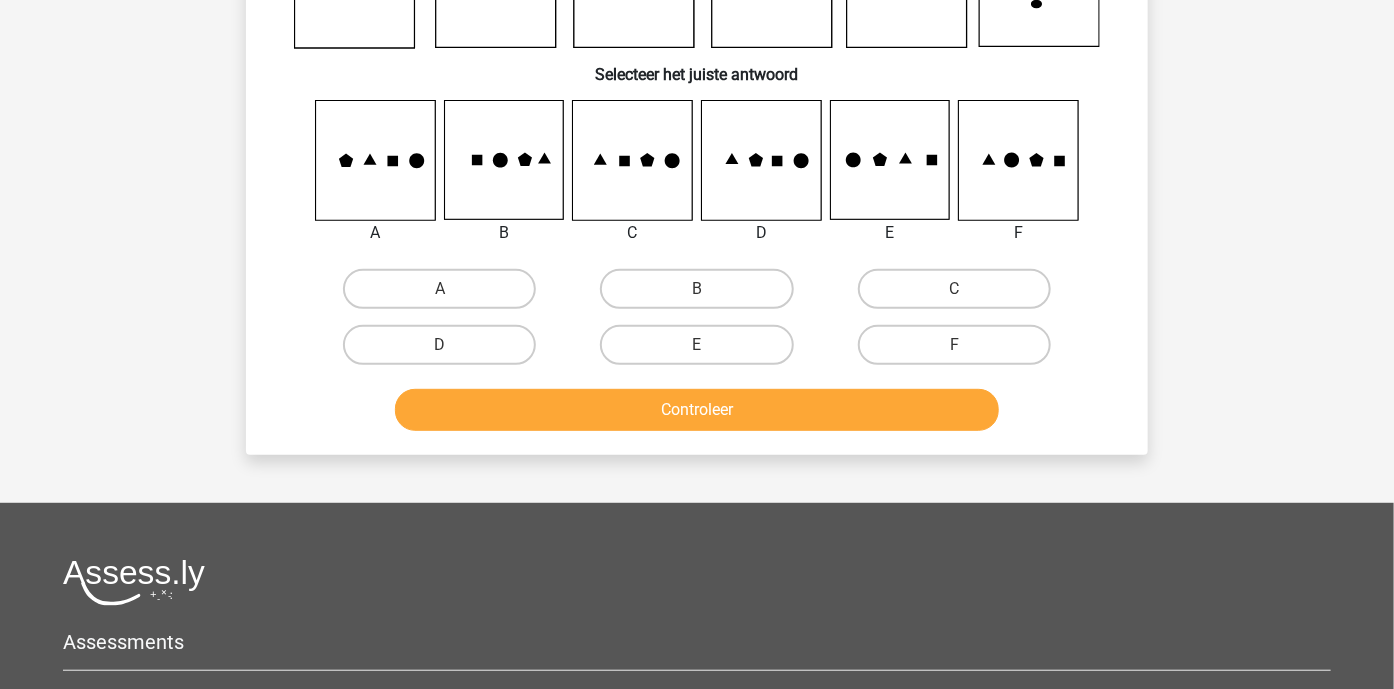 scroll, scrollTop: 92, scrollLeft: 0, axis: vertical 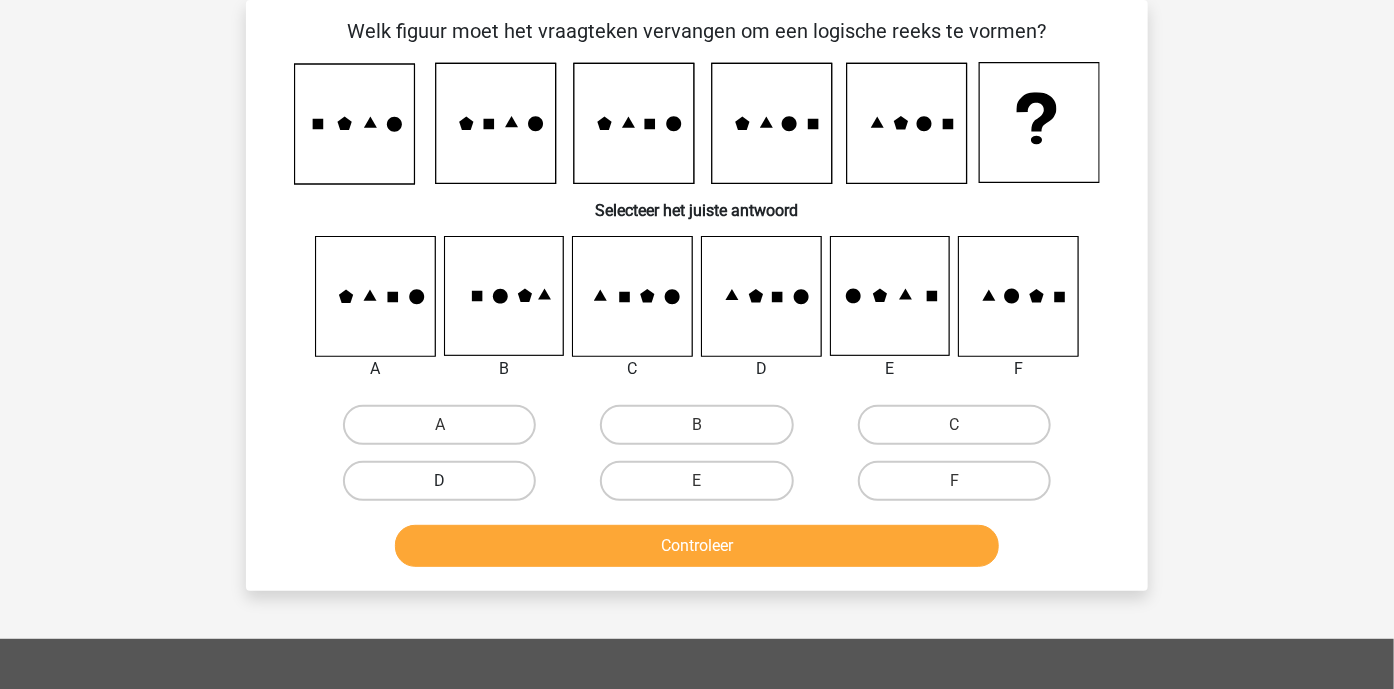 click on "D" at bounding box center (439, 481) 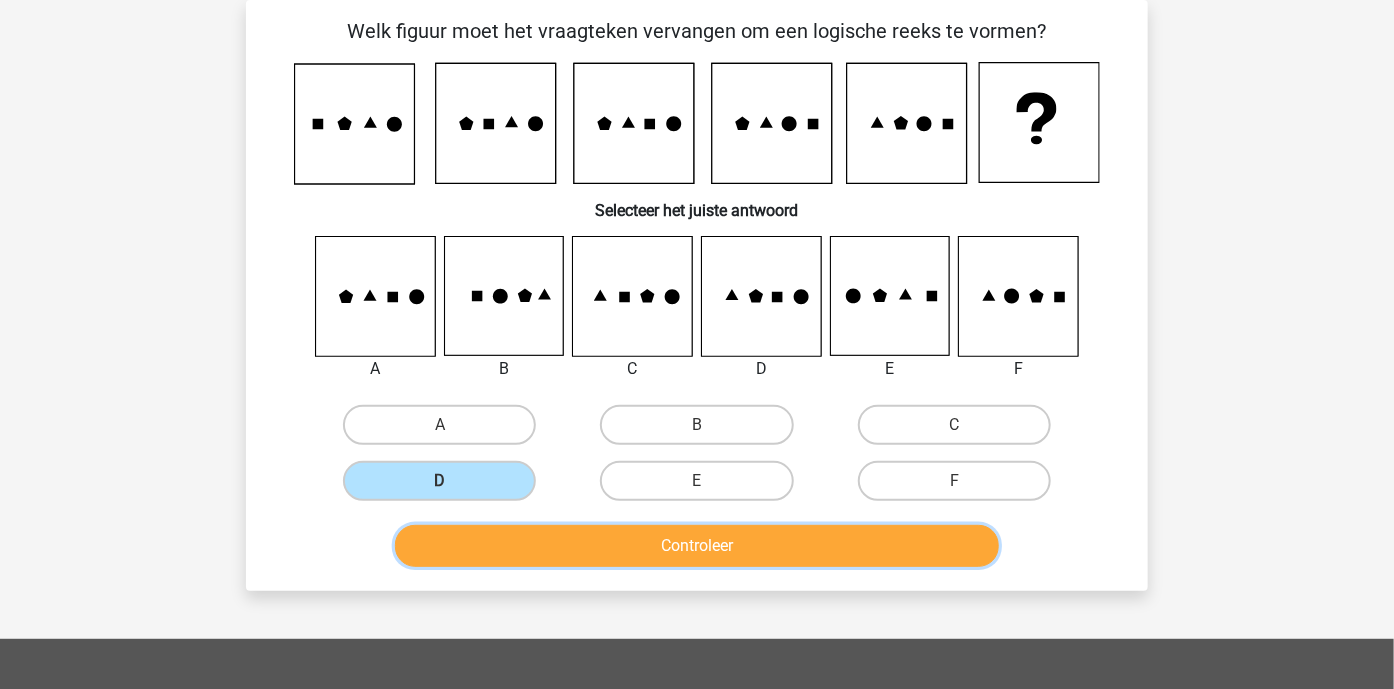 click on "Controleer" at bounding box center (697, 546) 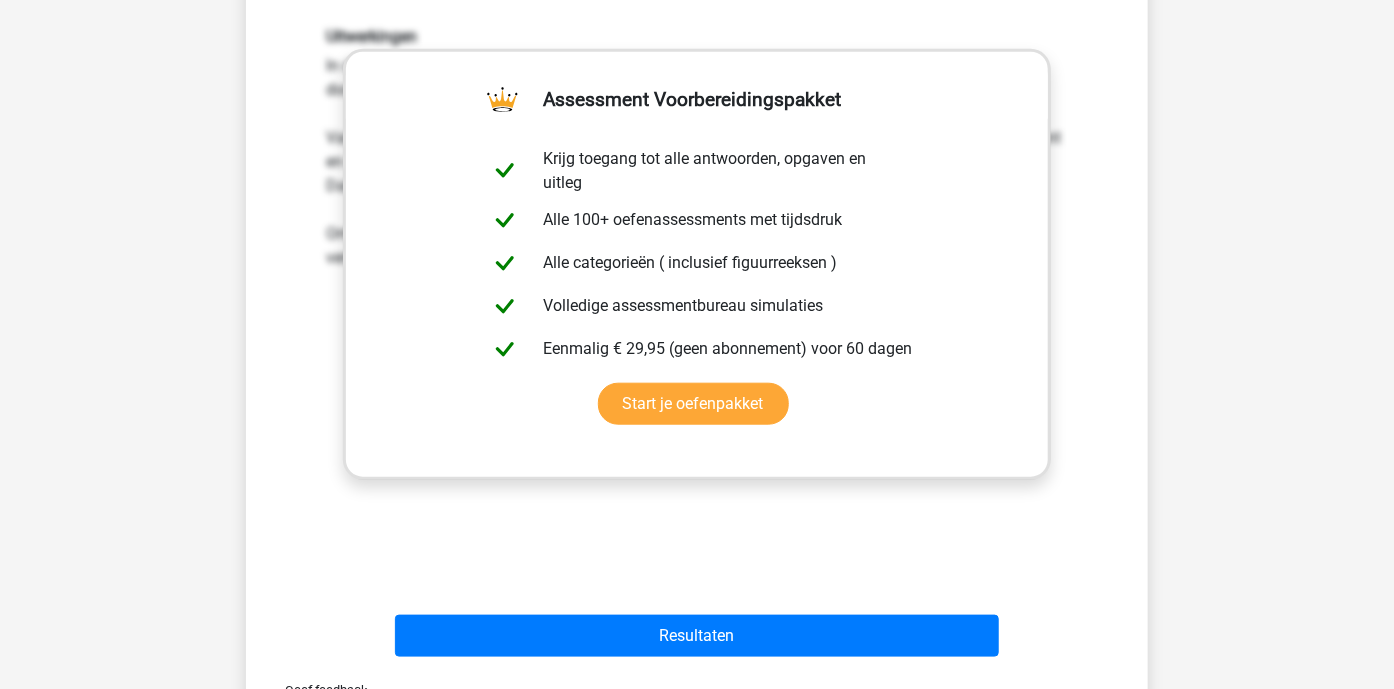 scroll, scrollTop: 819, scrollLeft: 0, axis: vertical 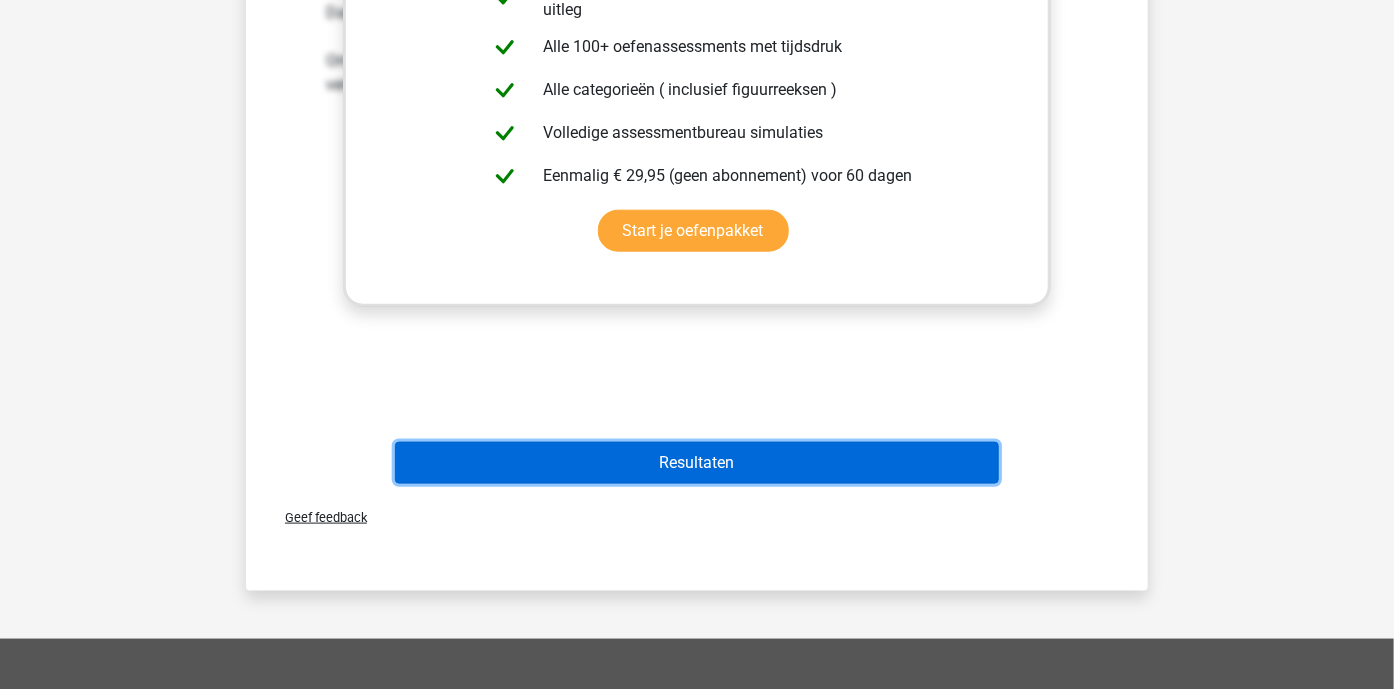 click on "Resultaten" at bounding box center [697, 463] 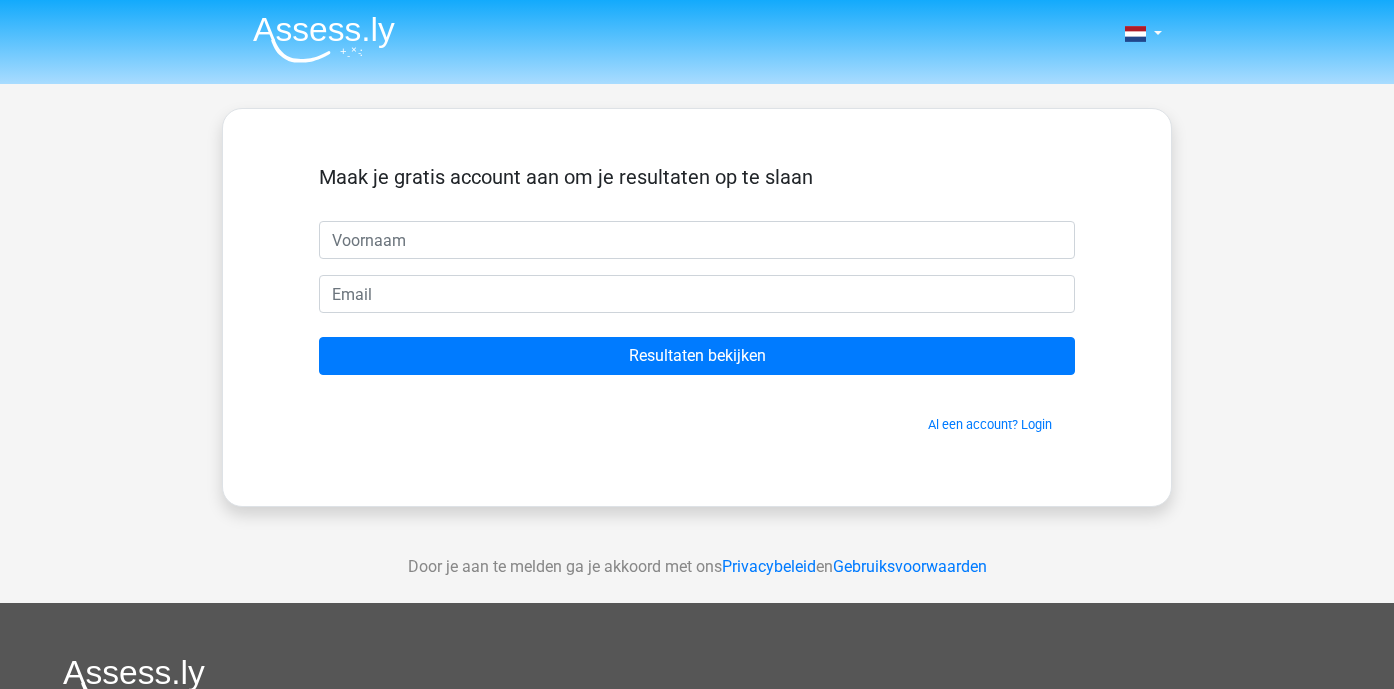 scroll, scrollTop: 0, scrollLeft: 0, axis: both 